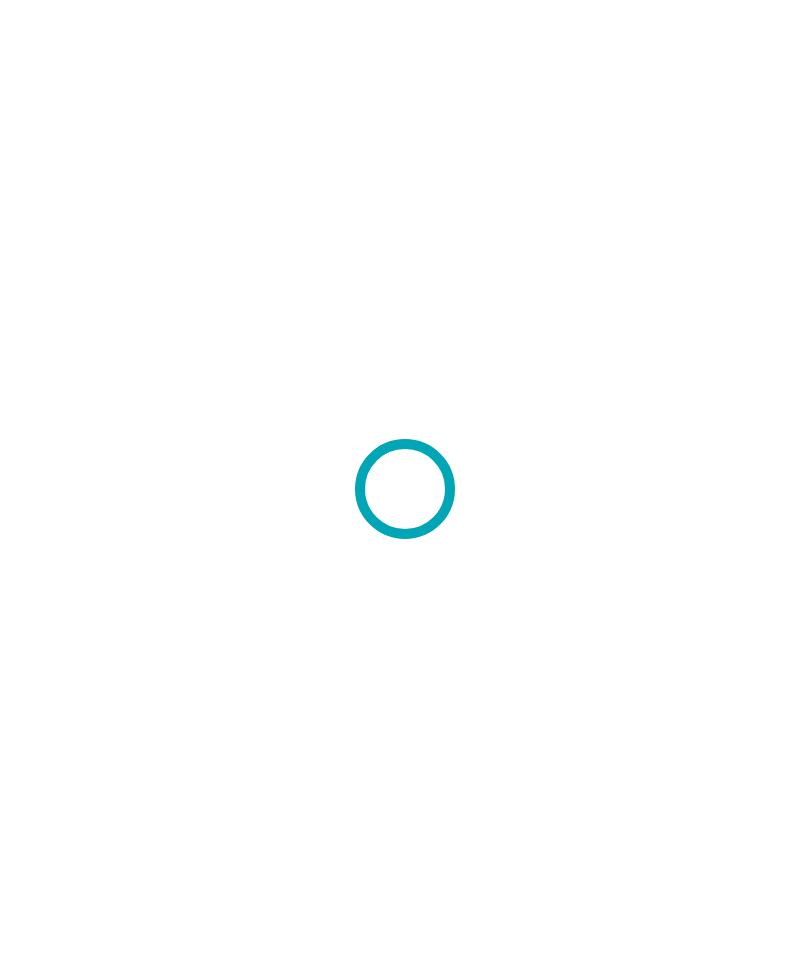 scroll, scrollTop: 0, scrollLeft: 0, axis: both 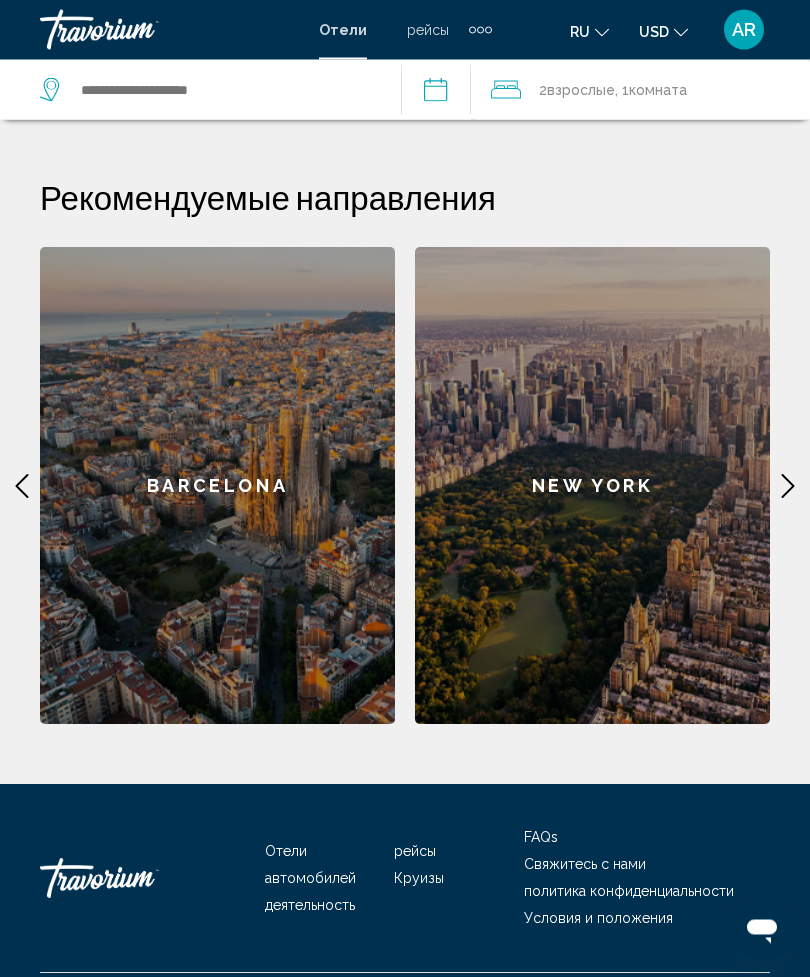 click 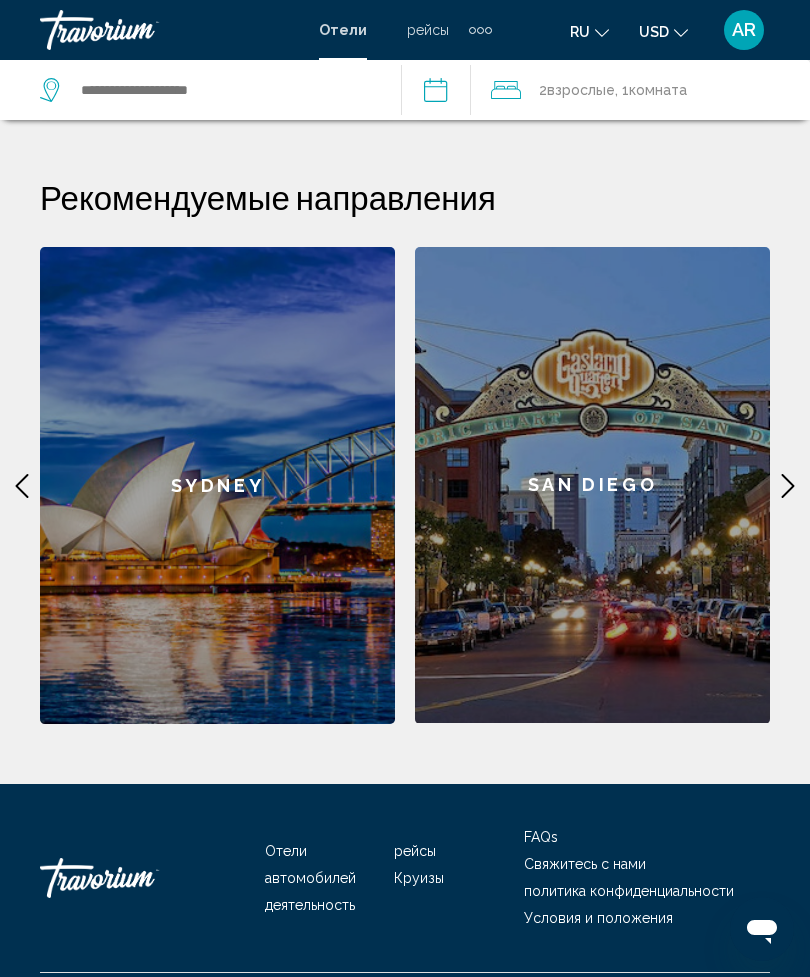 click 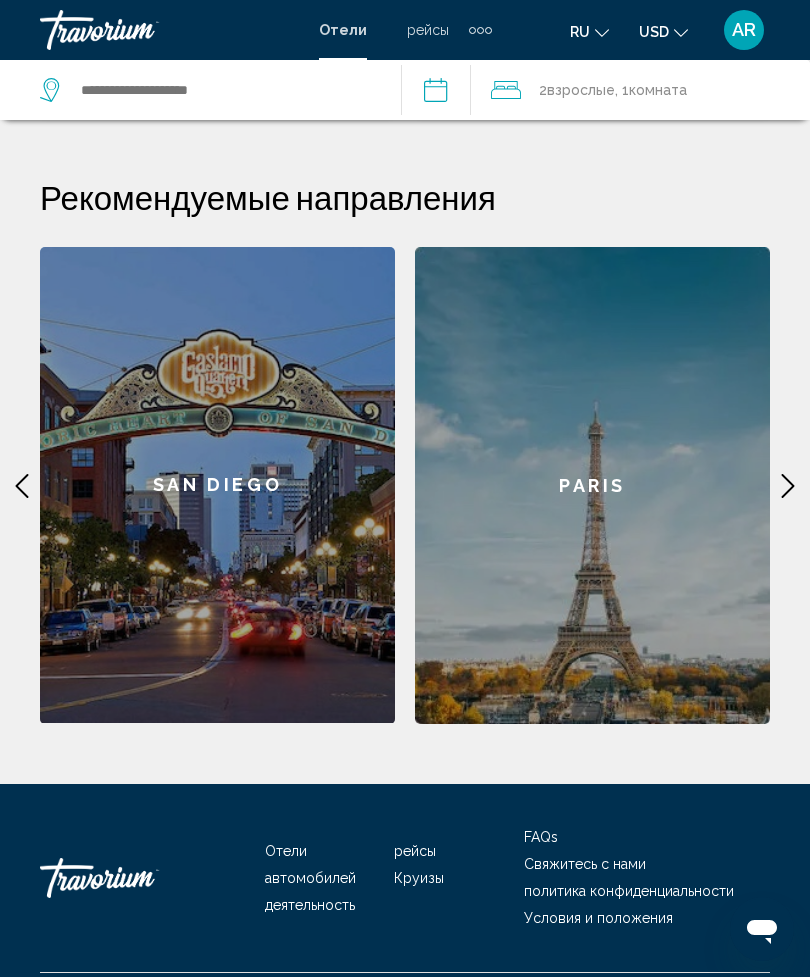 click 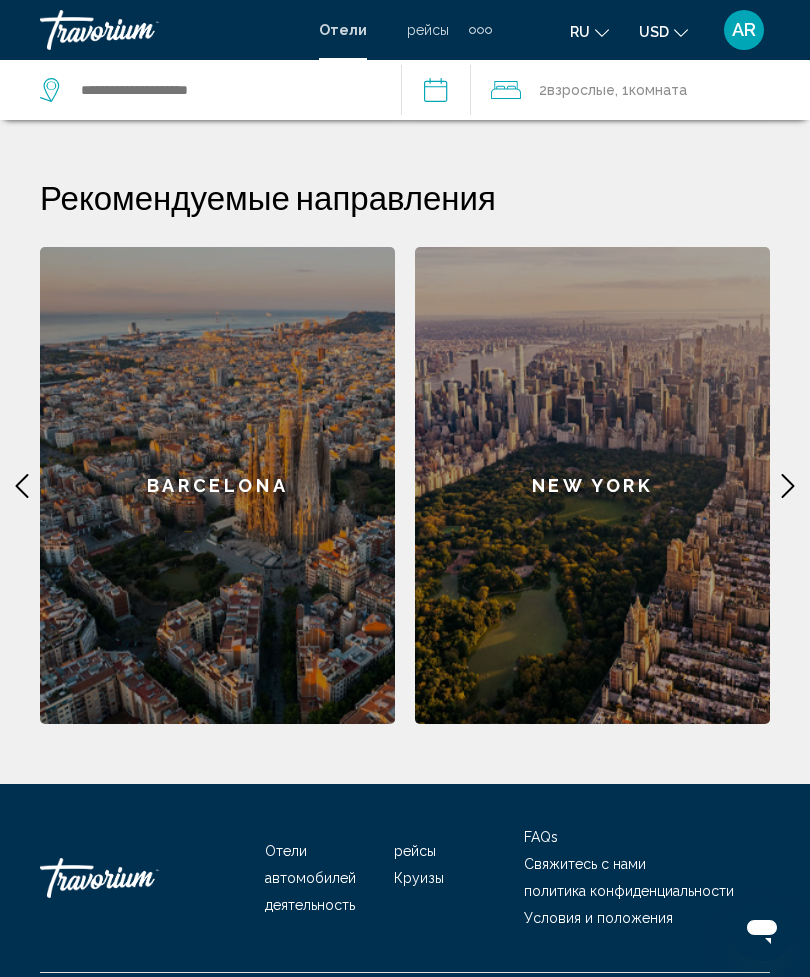 click 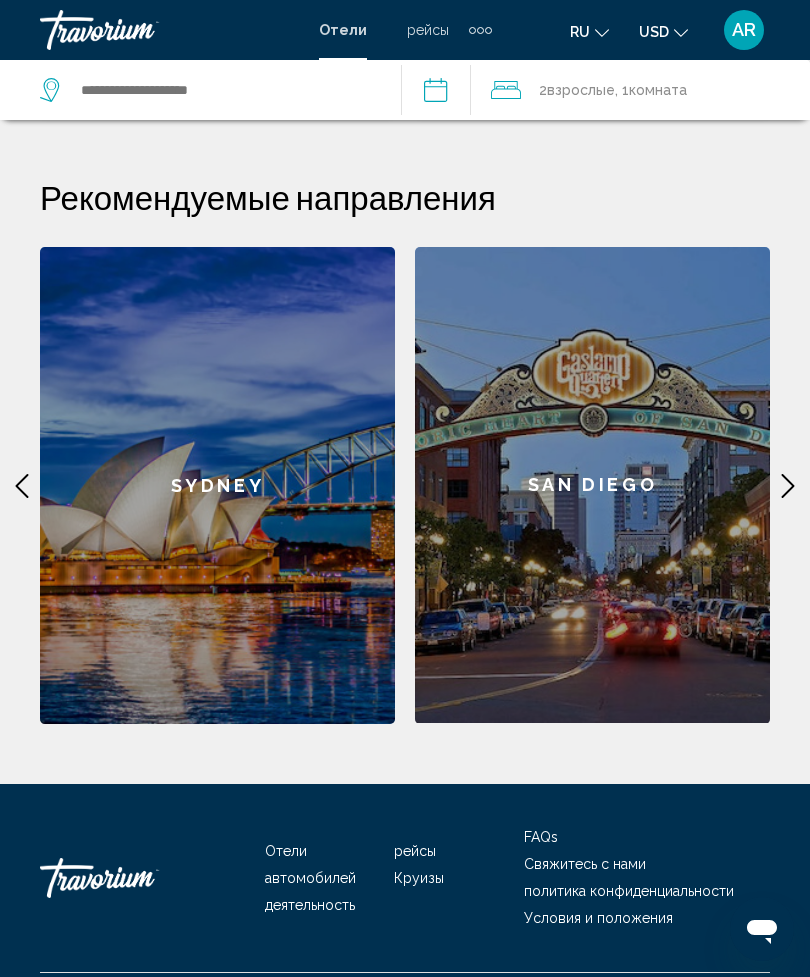 click 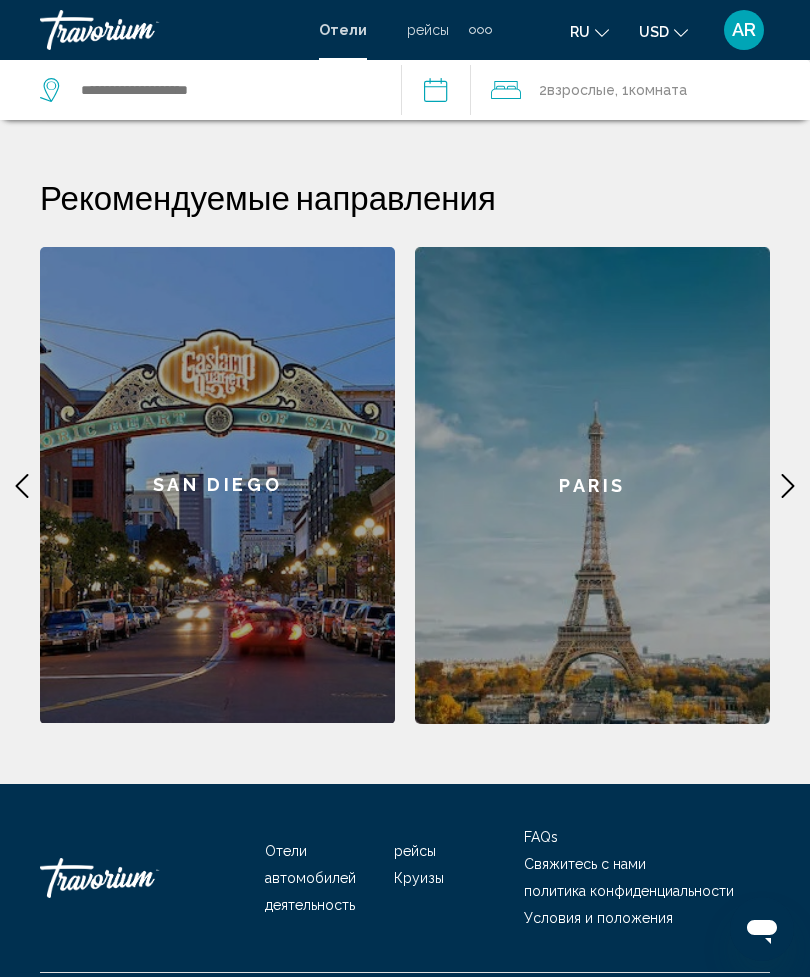 click on "Paris" 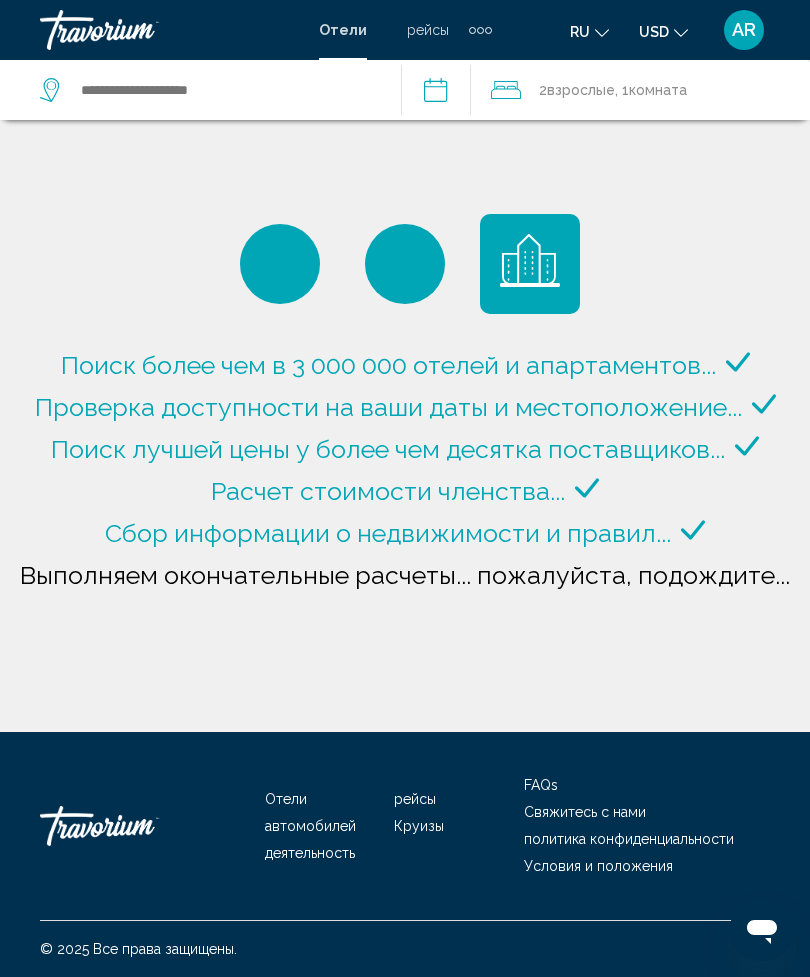 click on "**********" at bounding box center [440, 93] 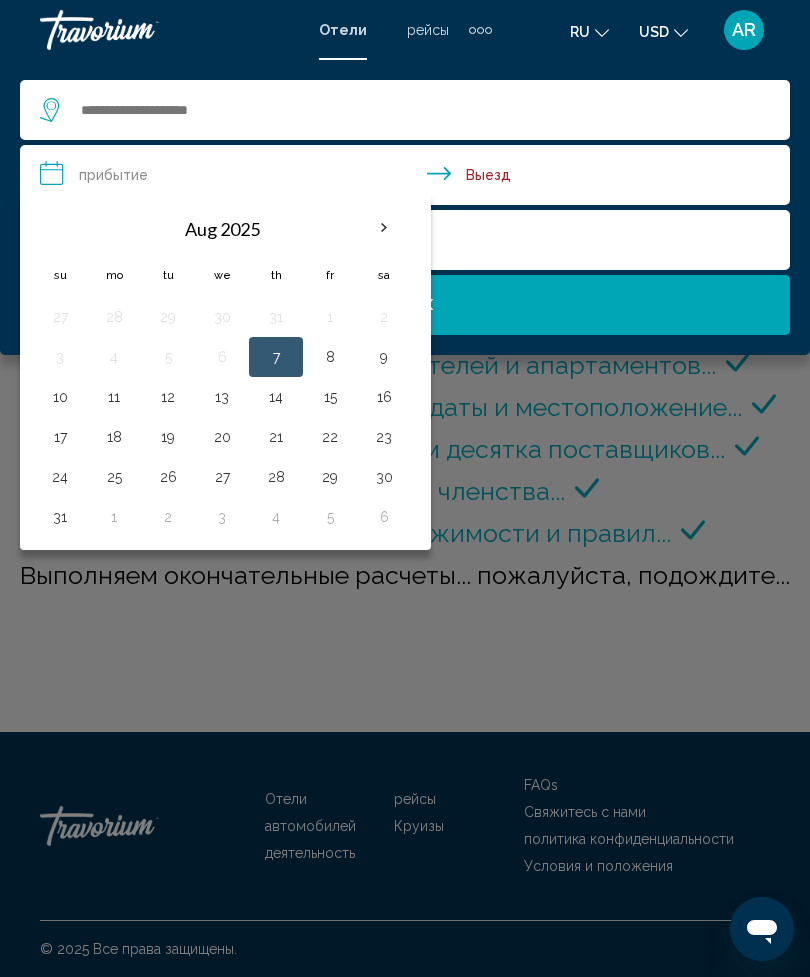 click at bounding box center (384, 228) 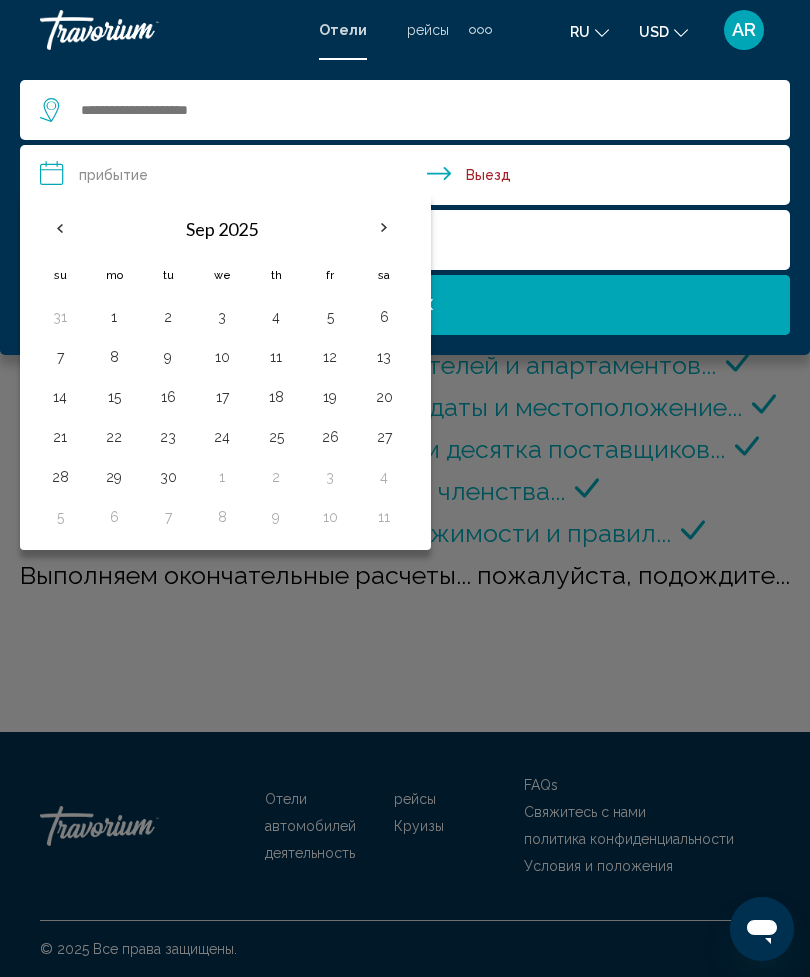 type on "**********" 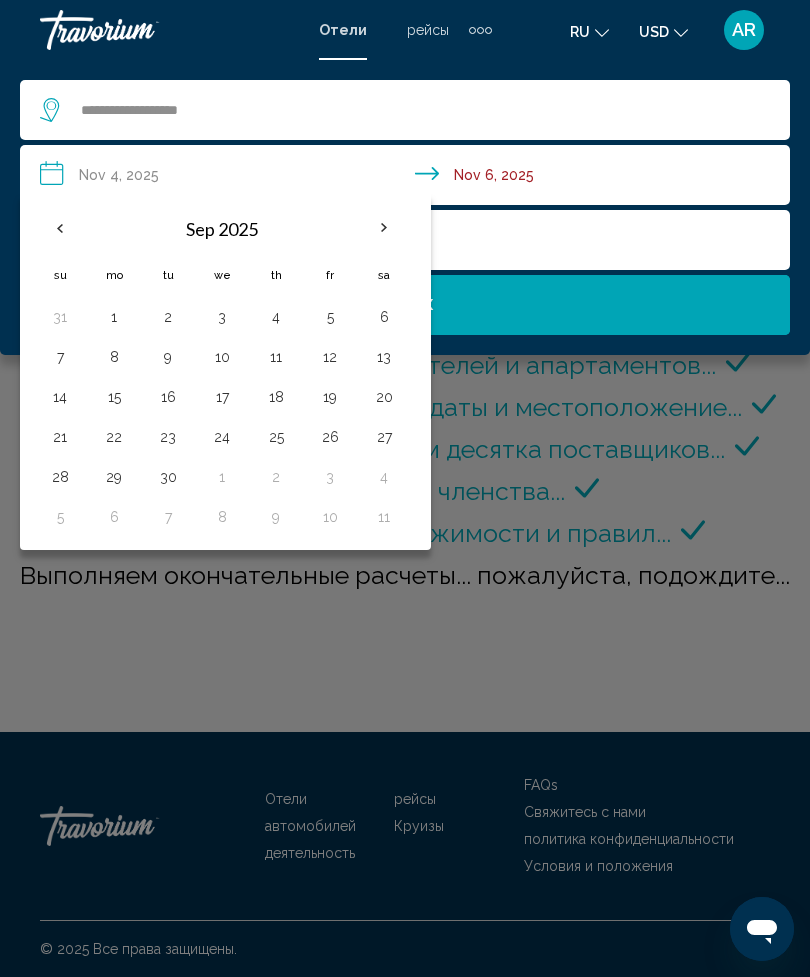 click on "21" at bounding box center (60, 437) 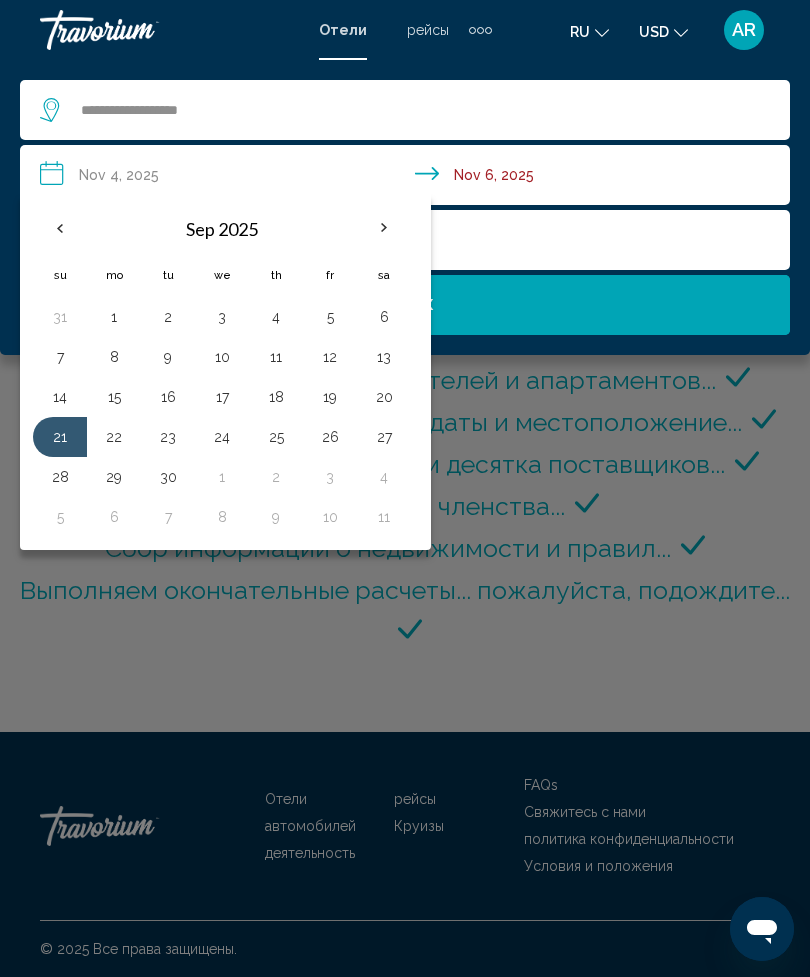 click on "15" at bounding box center (114, 397) 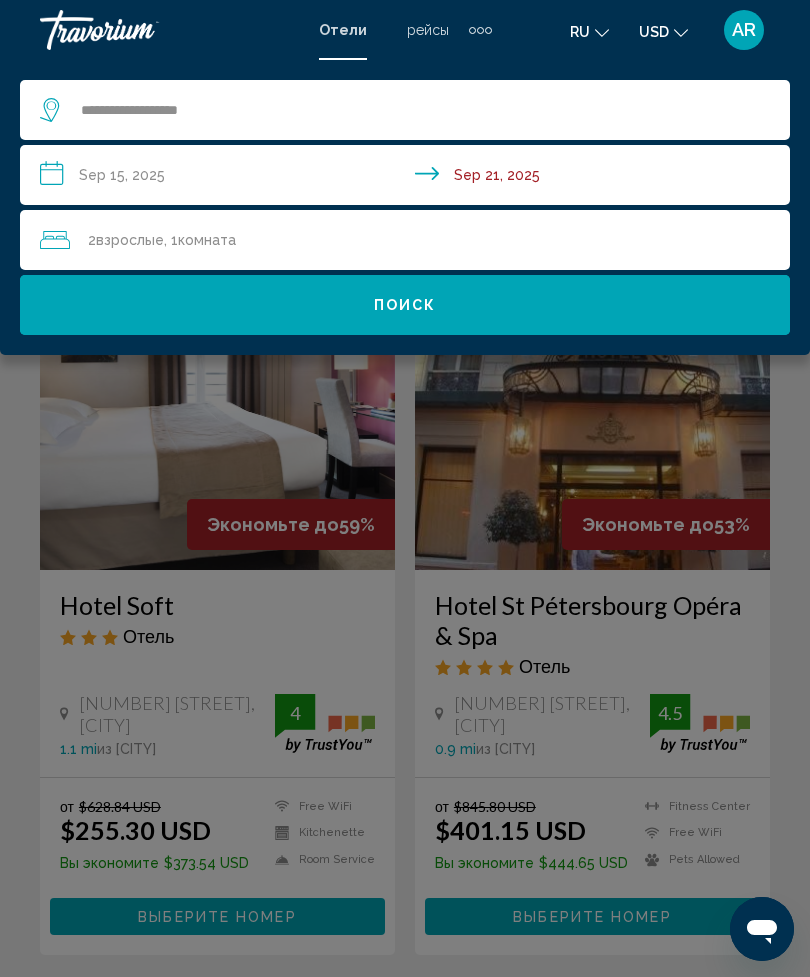 click on "**********" at bounding box center (409, 178) 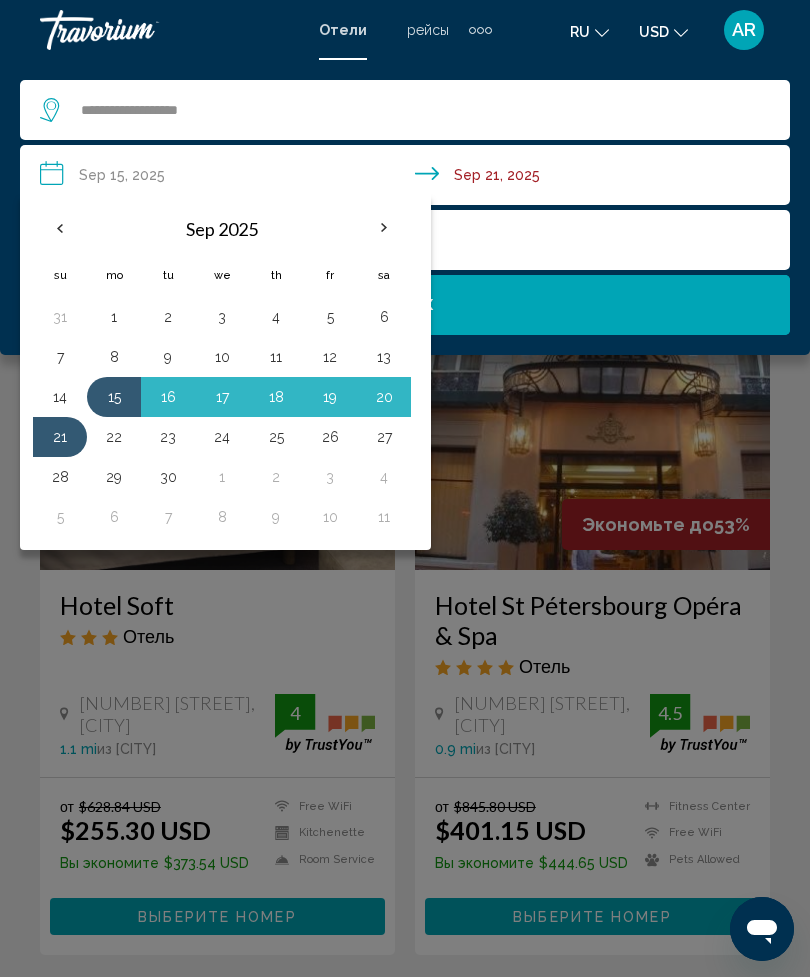 click on "22" at bounding box center (114, 437) 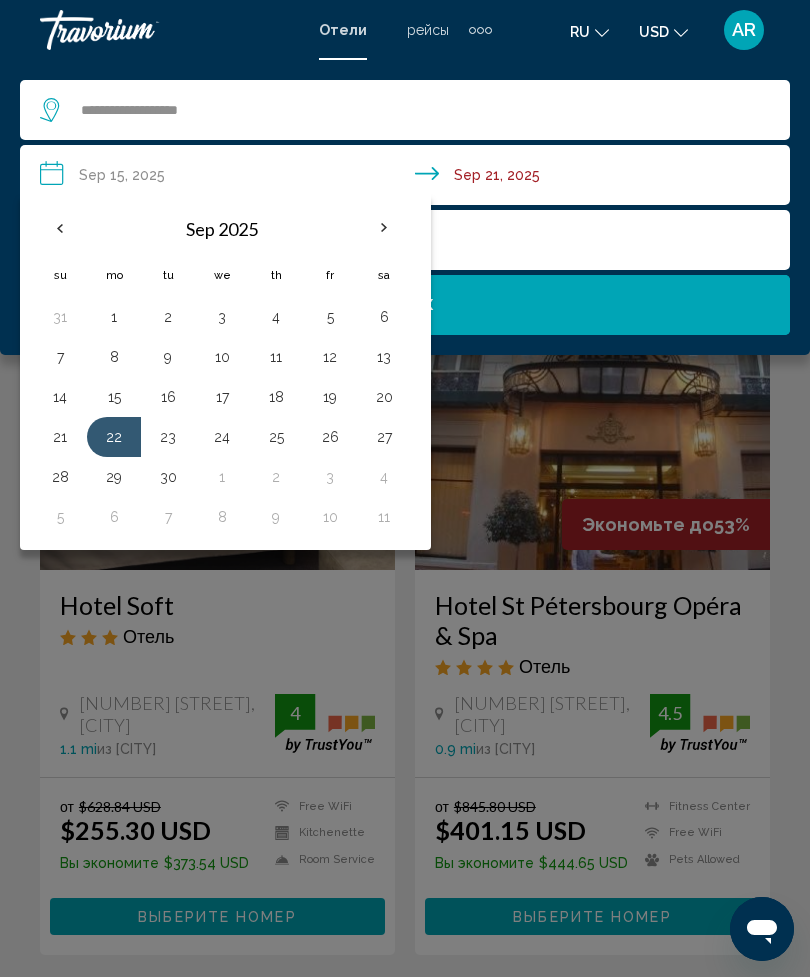 click on "27" at bounding box center [384, 437] 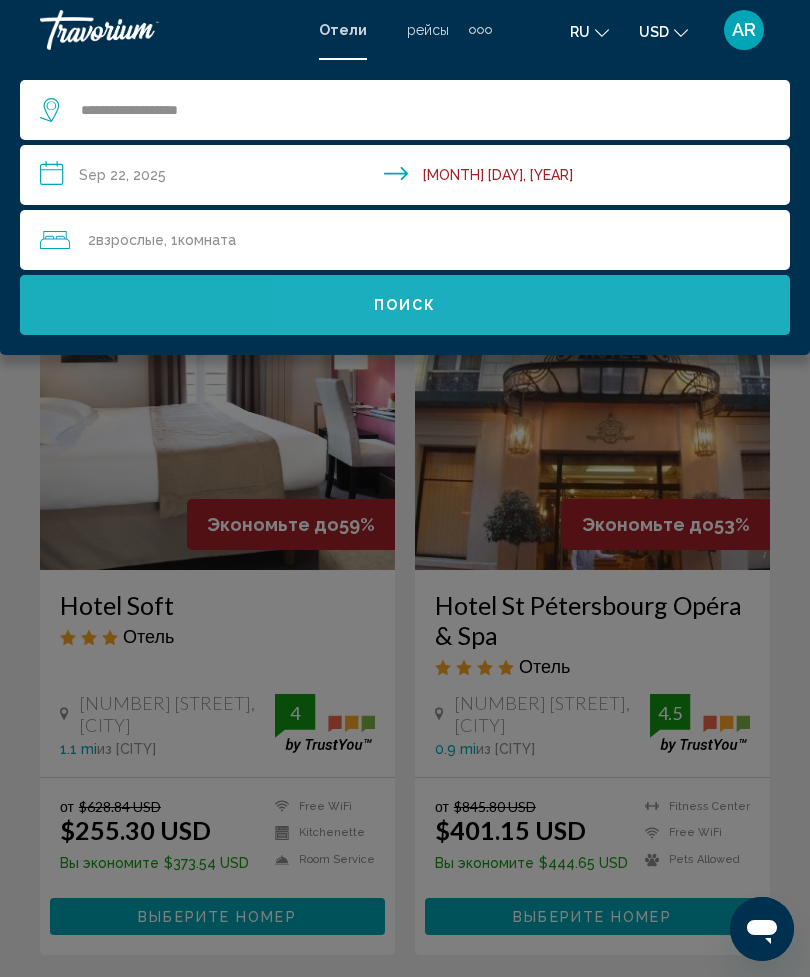 click on "Поиск" 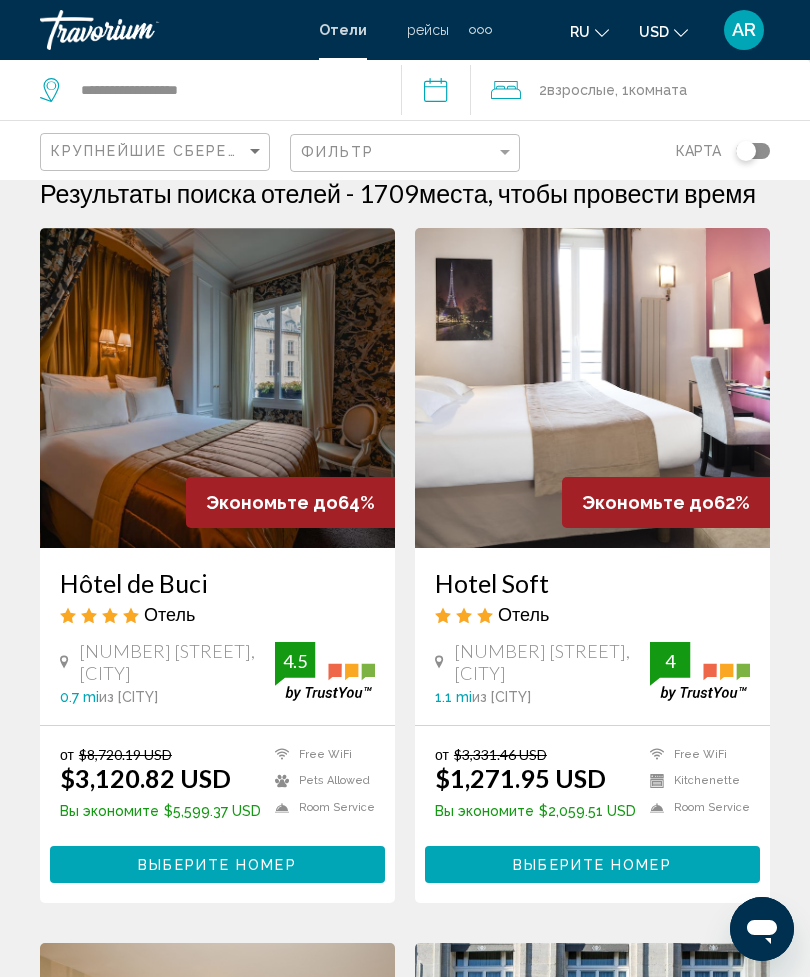 scroll, scrollTop: 0, scrollLeft: 0, axis: both 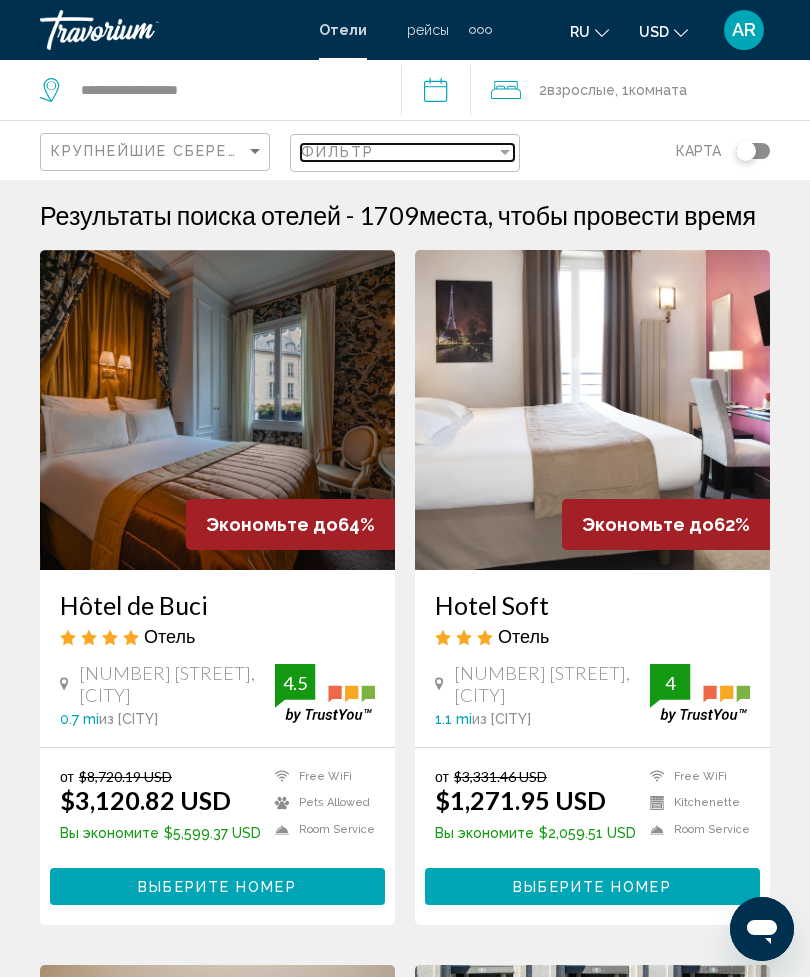 click at bounding box center (505, 152) 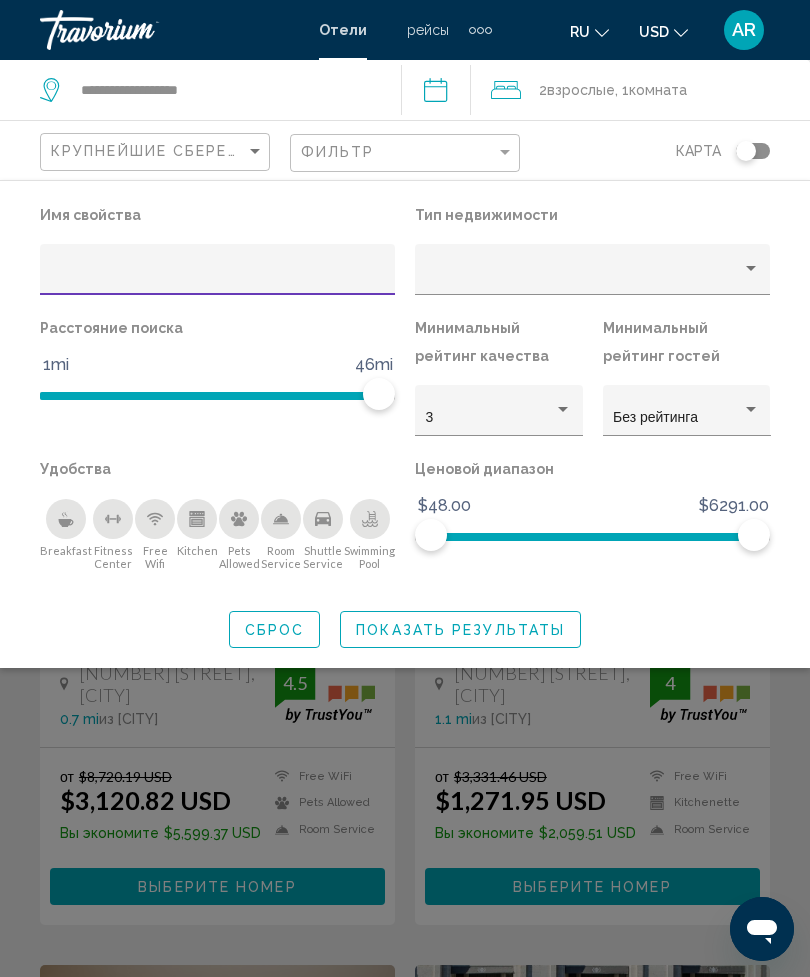 click on "3" at bounding box center (499, 418) 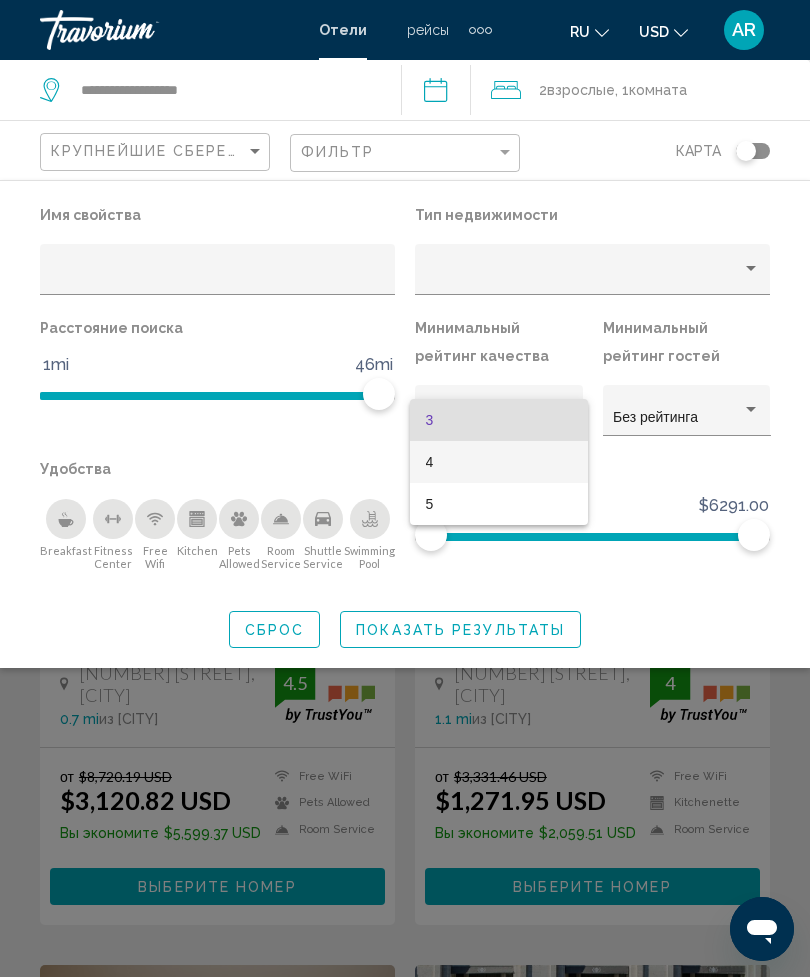 click on "4" at bounding box center [499, 462] 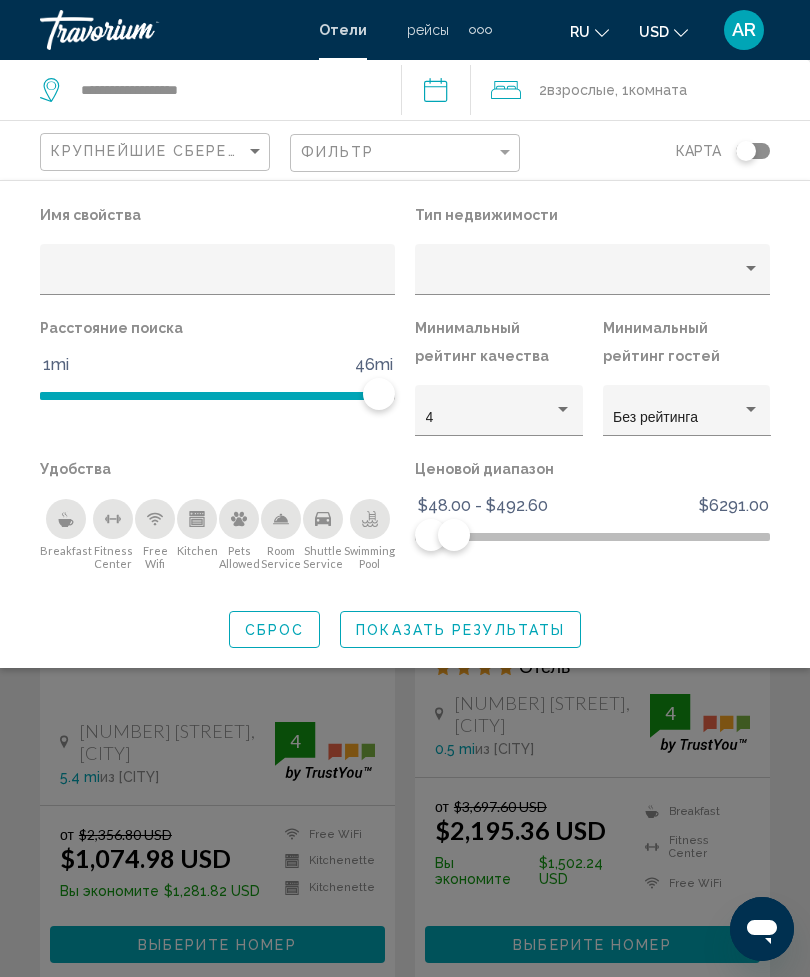 click on "Показать результаты" 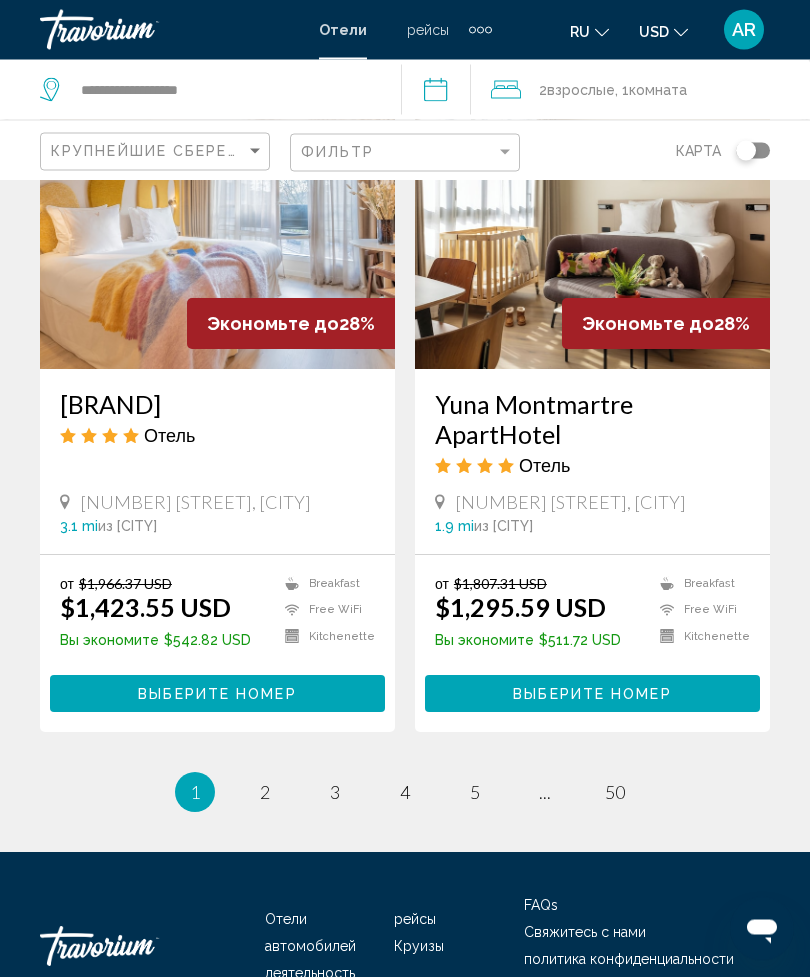 scroll, scrollTop: 3926, scrollLeft: 0, axis: vertical 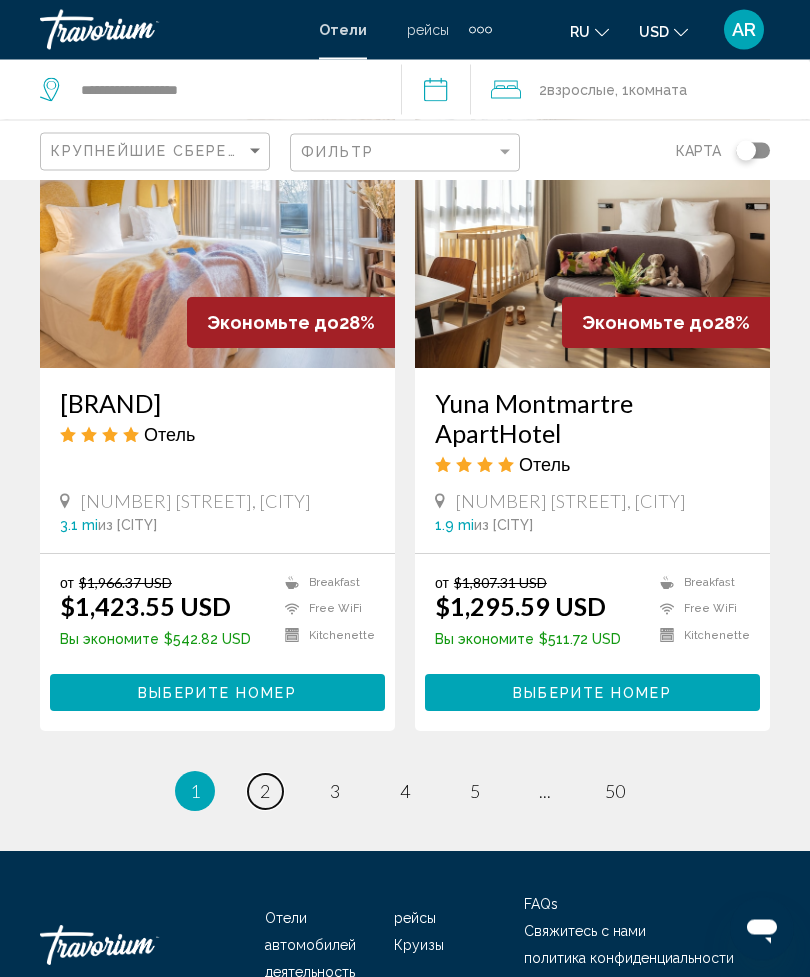 click on "page  2" at bounding box center (265, 792) 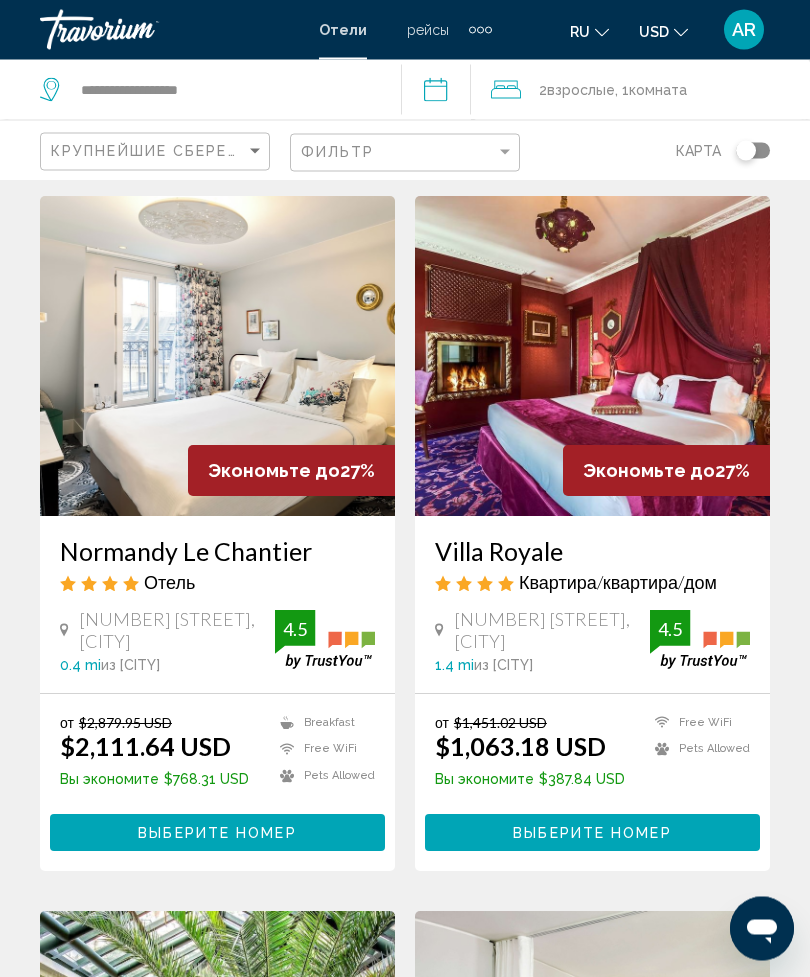 scroll, scrollTop: 0, scrollLeft: 0, axis: both 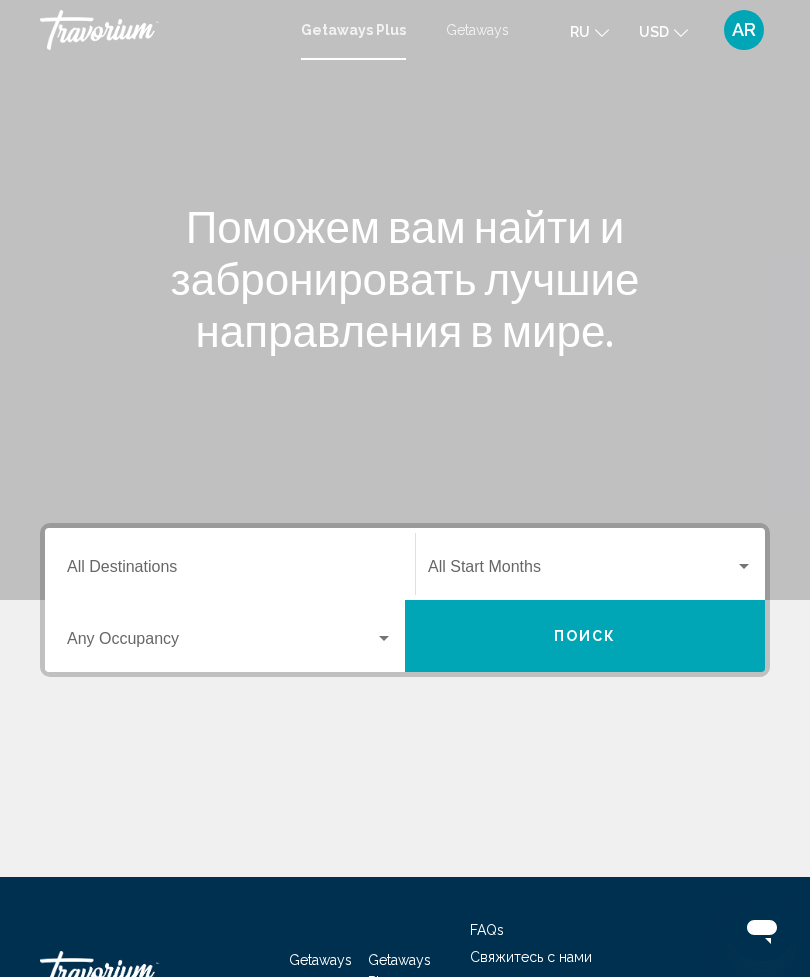 click at bounding box center (221, 643) 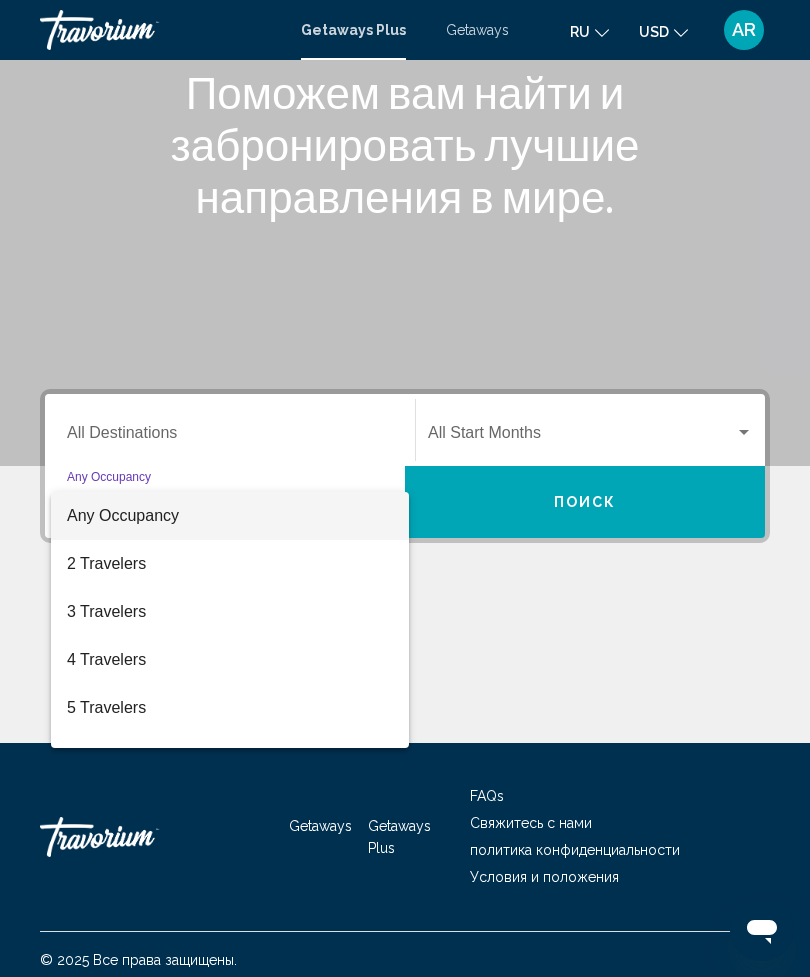 scroll, scrollTop: 145, scrollLeft: 0, axis: vertical 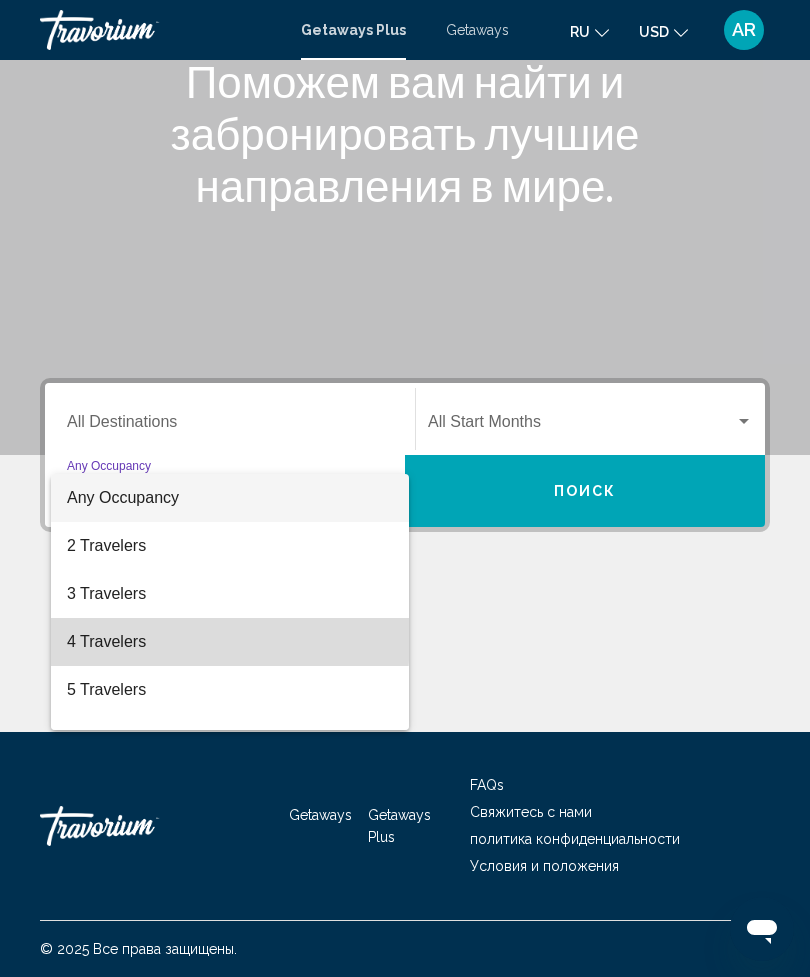 click on "4 Travelers" at bounding box center (230, 642) 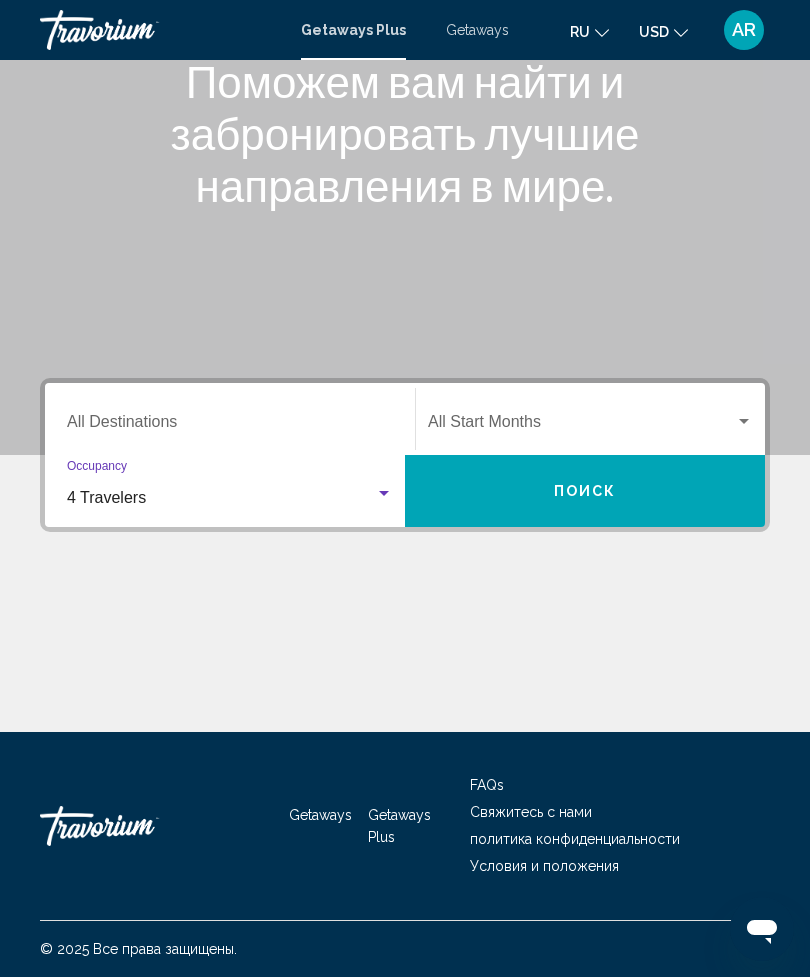click at bounding box center (581, 426) 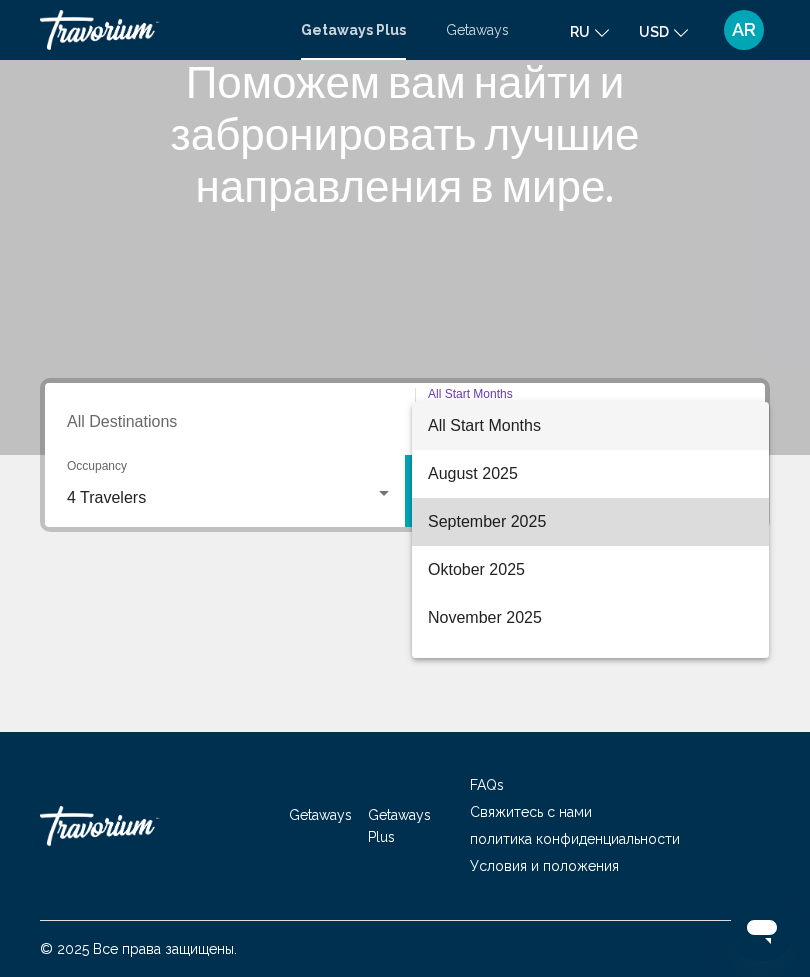 click on "September 2025" at bounding box center [590, 522] 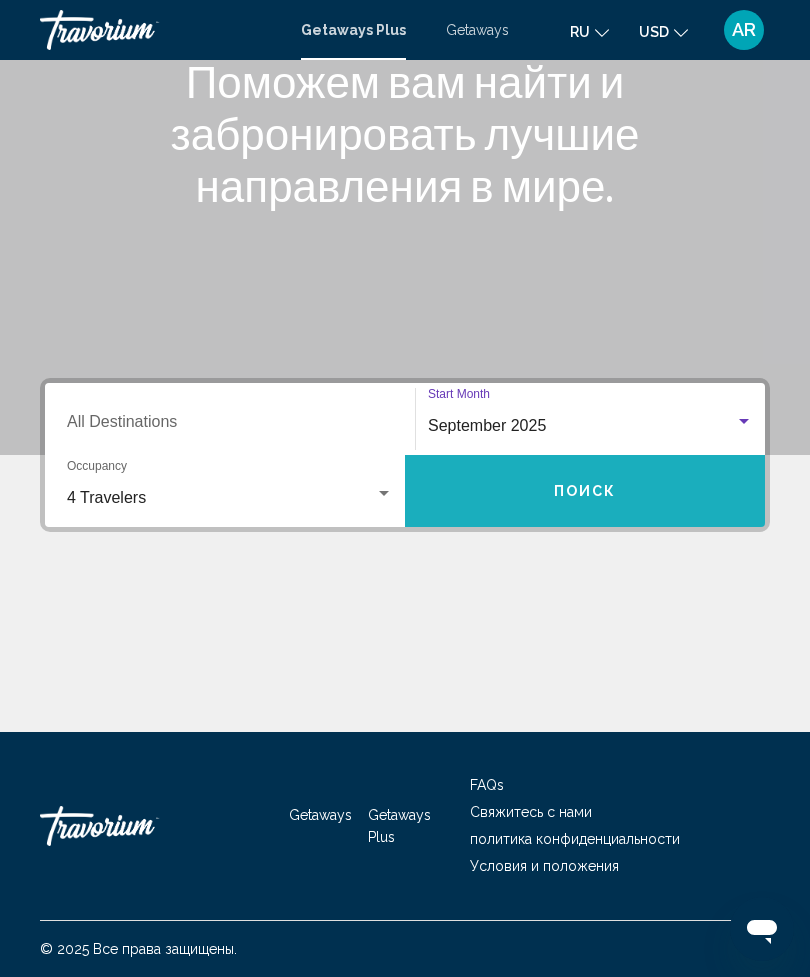 click on "Поиск" at bounding box center (585, 491) 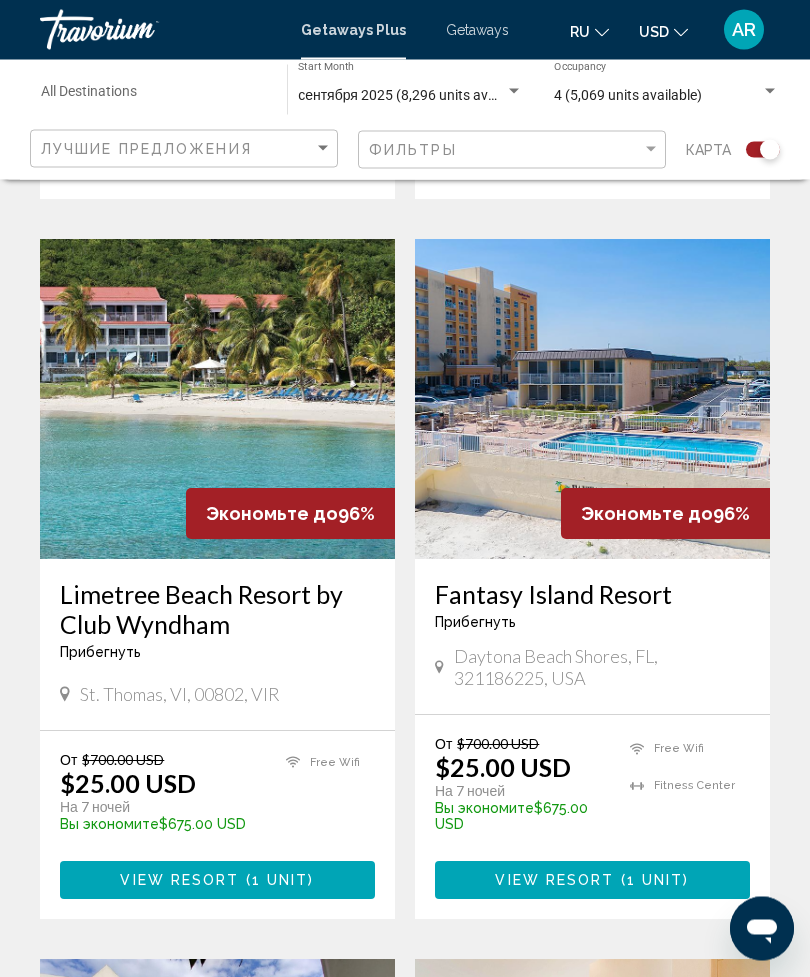 scroll, scrollTop: 3406, scrollLeft: 0, axis: vertical 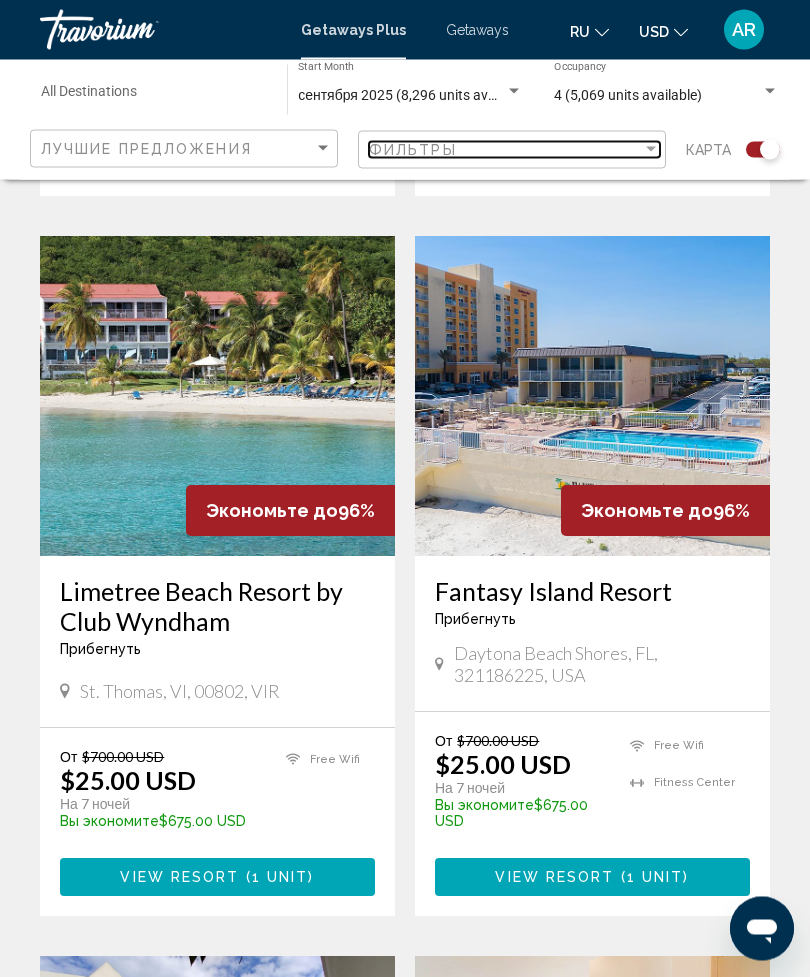 click at bounding box center [651, 150] 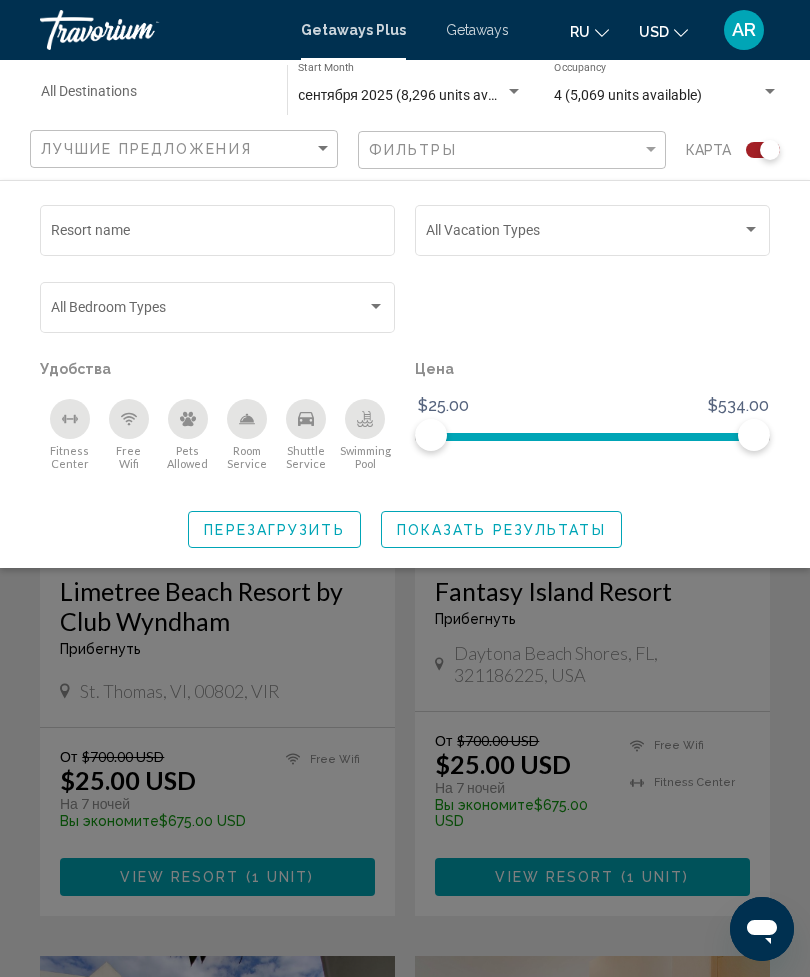 click on "Resort name" at bounding box center (218, 234) 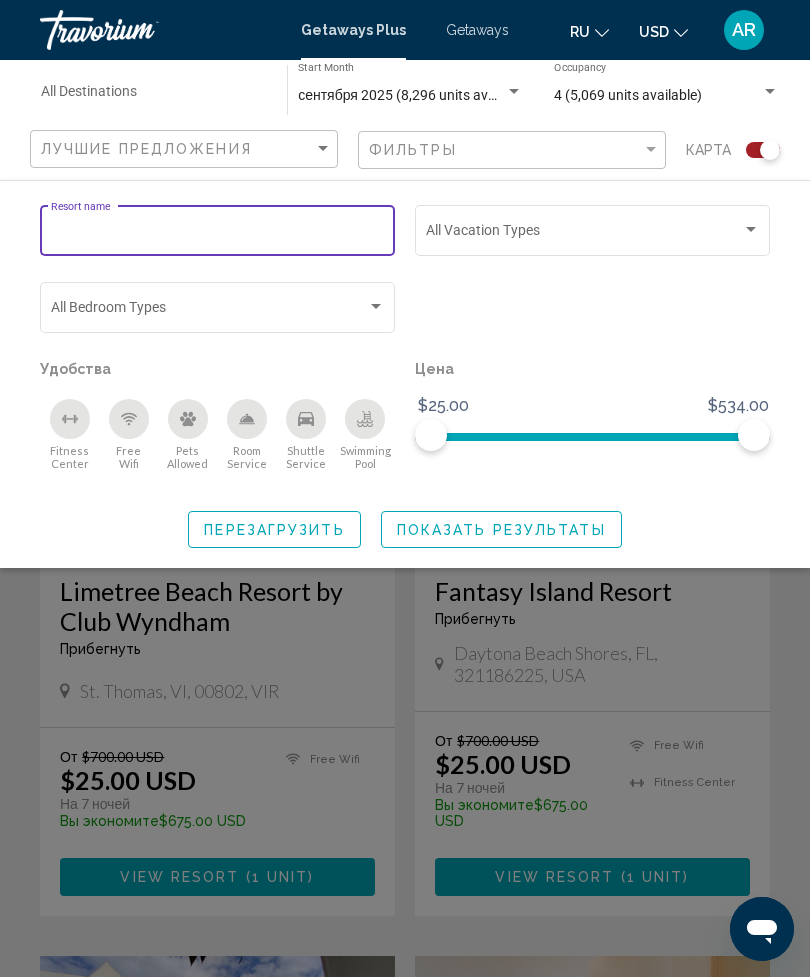 scroll, scrollTop: 3406, scrollLeft: 0, axis: vertical 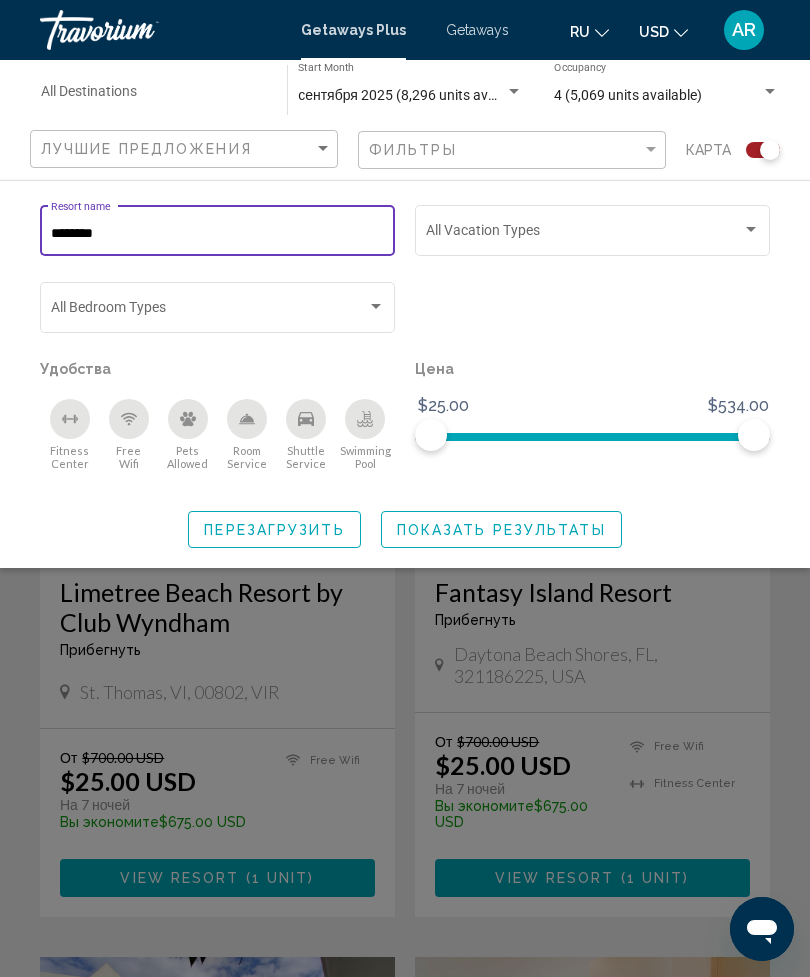 type on "********" 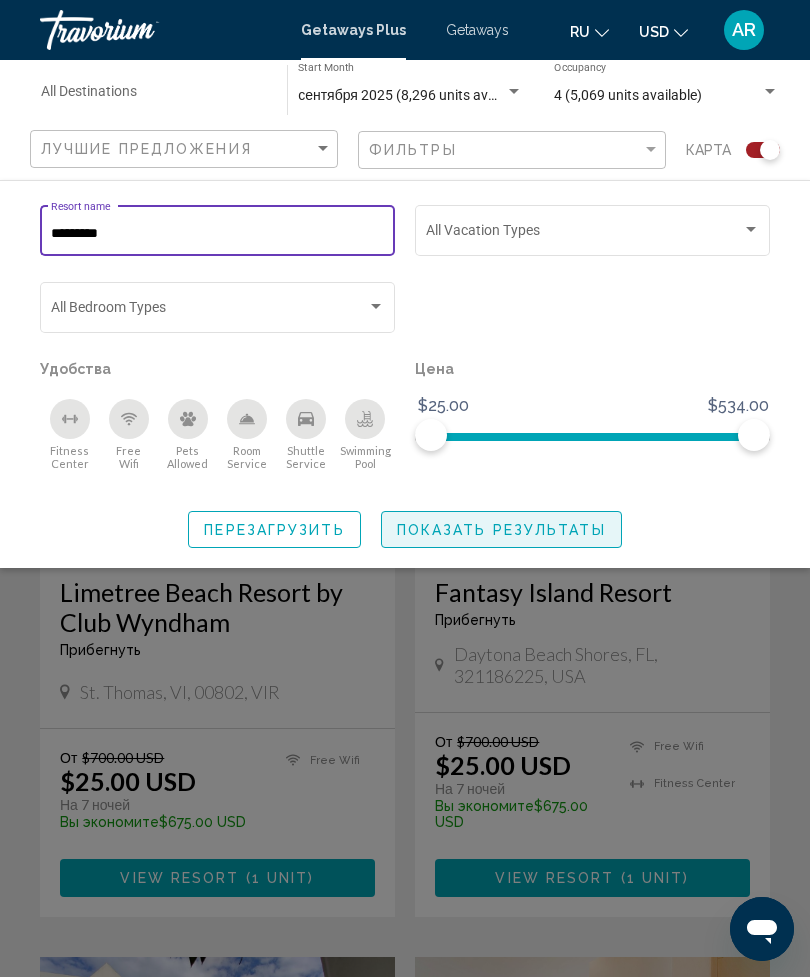 click on "Показать результаты" 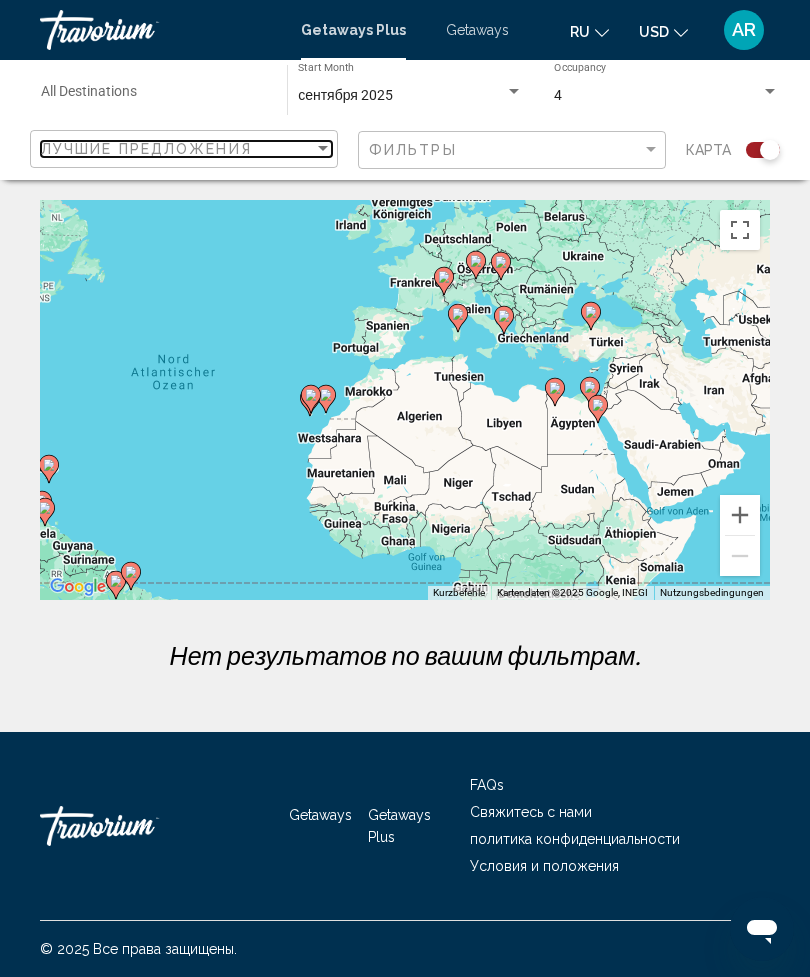 click on "Лучшие предложения" at bounding box center [177, 149] 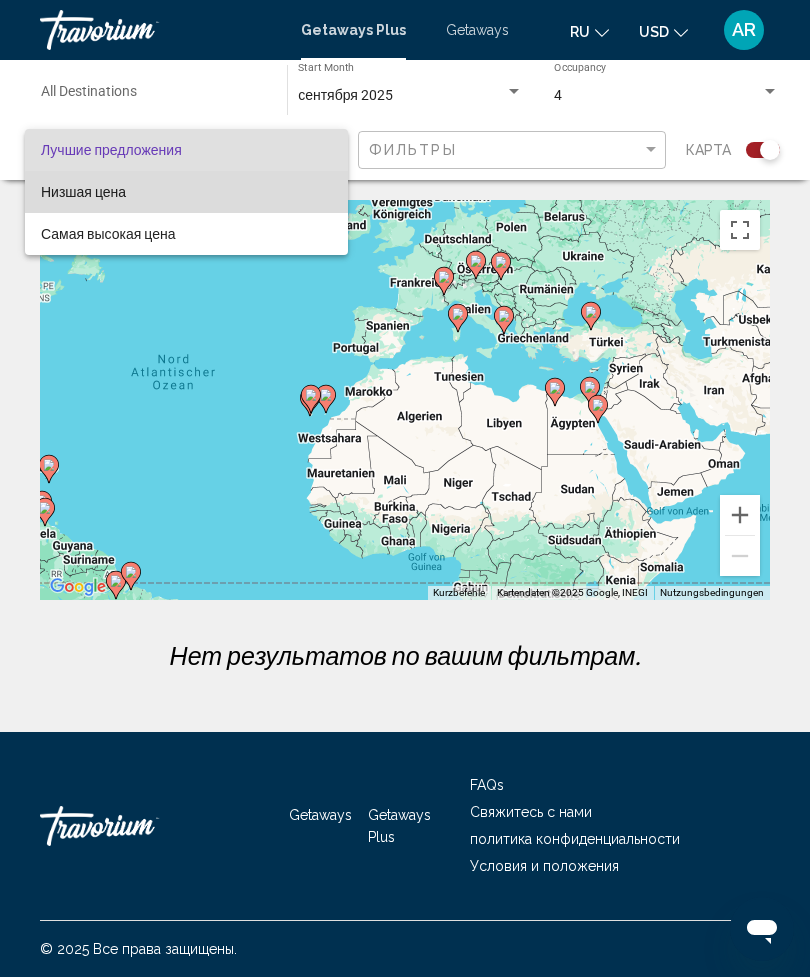 click on "Низшая цена" at bounding box center (186, 192) 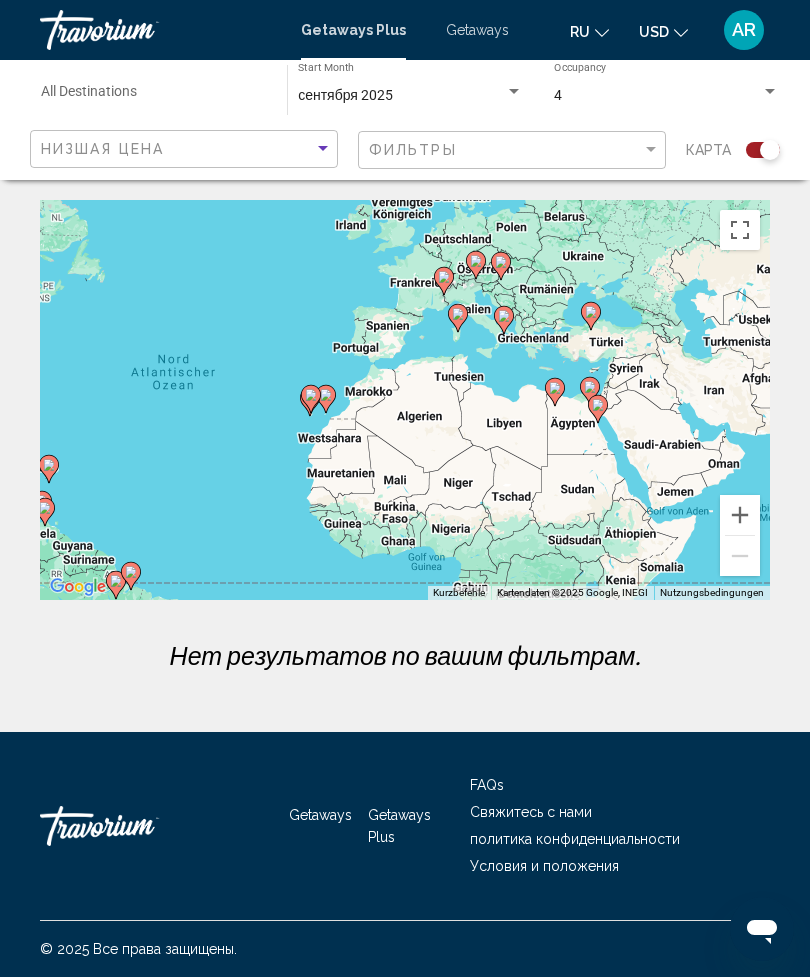 click 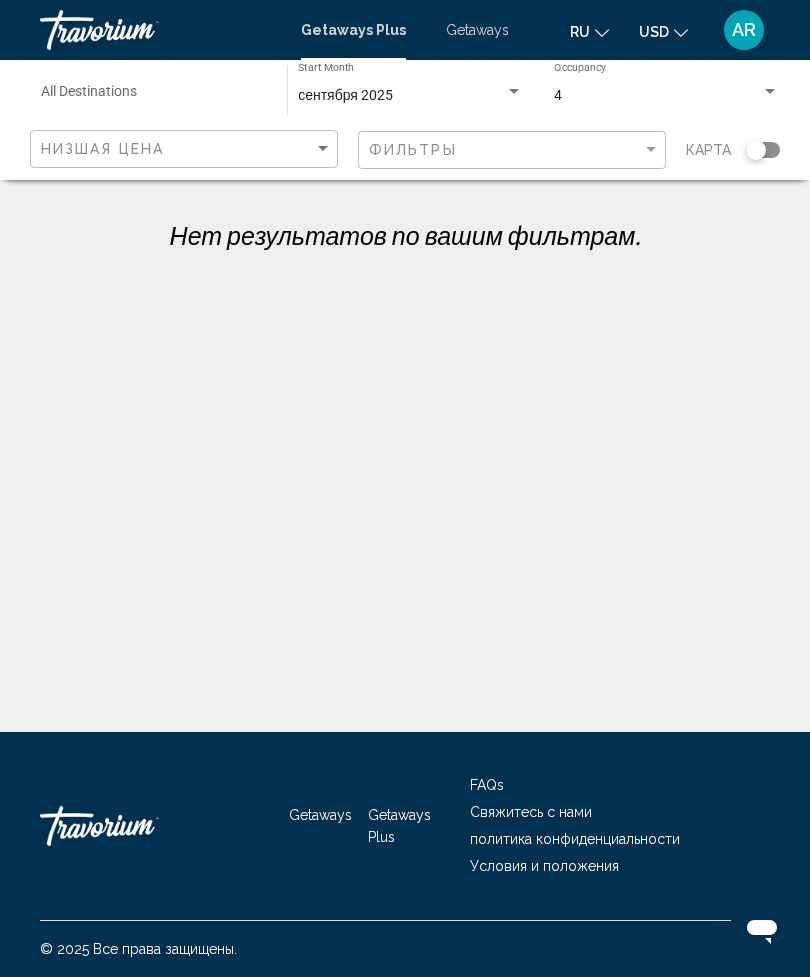 click on "Destination All Destinations сентября 2025 Start Month All Start Months 4 Occupancy Any Occupancy Поиск Низшая цена Фильтры карта Wenn du die Karte mit Touch-Gesten bewegen möchtest, musst du sie doppelt antippen, halten und dann ziehen. ← Nach links → Nach rechts ↑ Nach oben ↓ Nach unten + Heranzoomen - Herauszoomen Pos1 Um 75 % nach links Ende Um 75 % nach rechts Bild auf Um 75 % nach oben Bild ab Um 75 % nach unten Um den Modus zum Ziehen mit der Tastatur zu aktivieren, drückst du Alt + Eingabetaste. Wenn du den Modus aktiviert hast, kannst du die Markierung mit den Pfeiltasten verschieben. Nachdem du sie an die gewünschte Stelle gezogen bzw. verschoben hast, drückst du einfach die Eingabetaste. Durch Drücken der Esc-Taste kannst du den Vorgang abbrechen. Kurzbefehle Kartendaten Kartendaten ©2025 Google, INEGI Kartendaten ©2025 Google, INEGI 1000 km  Klicken, um zwischen metrischen und angloamerikanischen Maßeinheiten zu wechseln Nutzungsbedingungen" 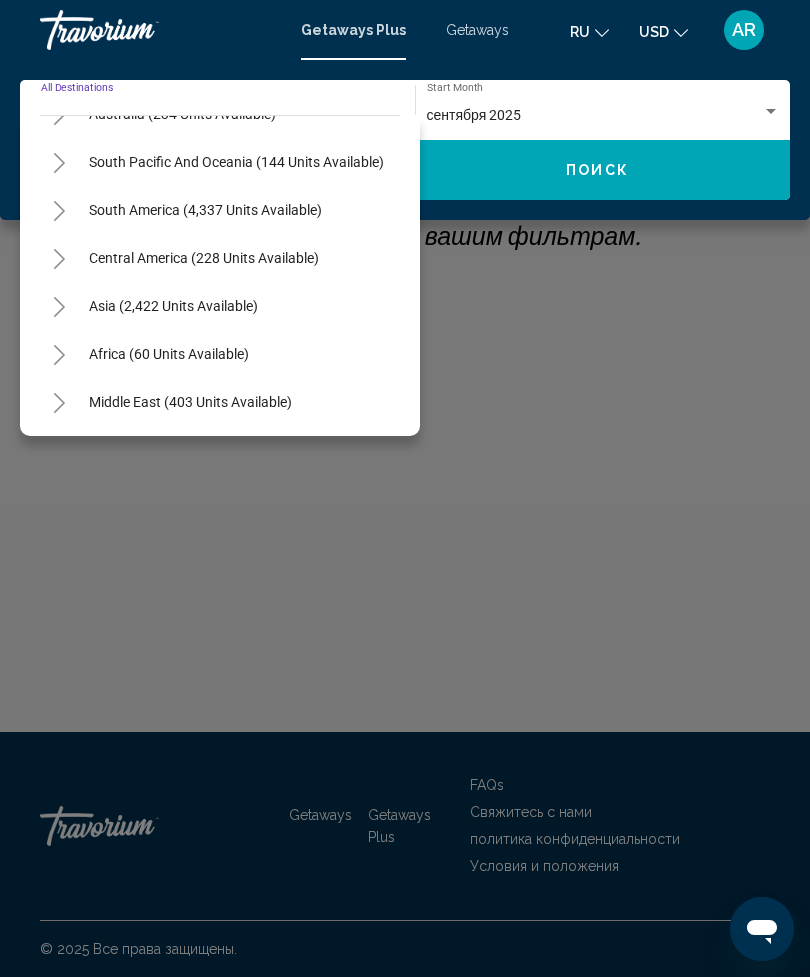 scroll, scrollTop: 324, scrollLeft: 1, axis: both 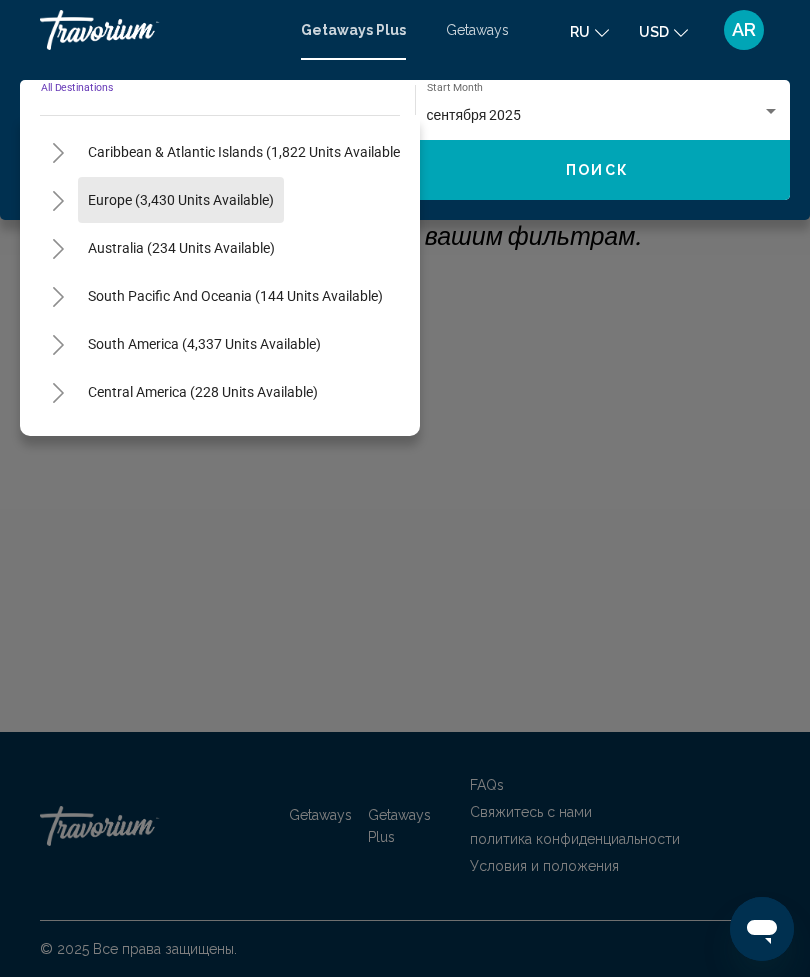 click on "Europe (3,430 units available)" at bounding box center [181, 248] 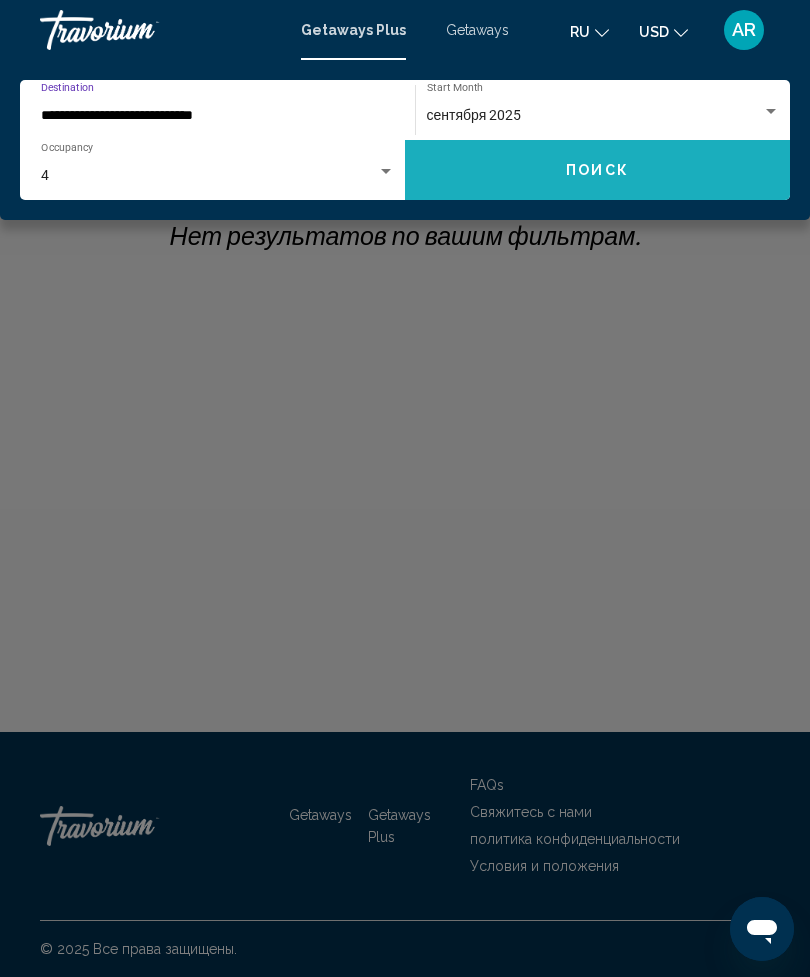 click on "Поиск" 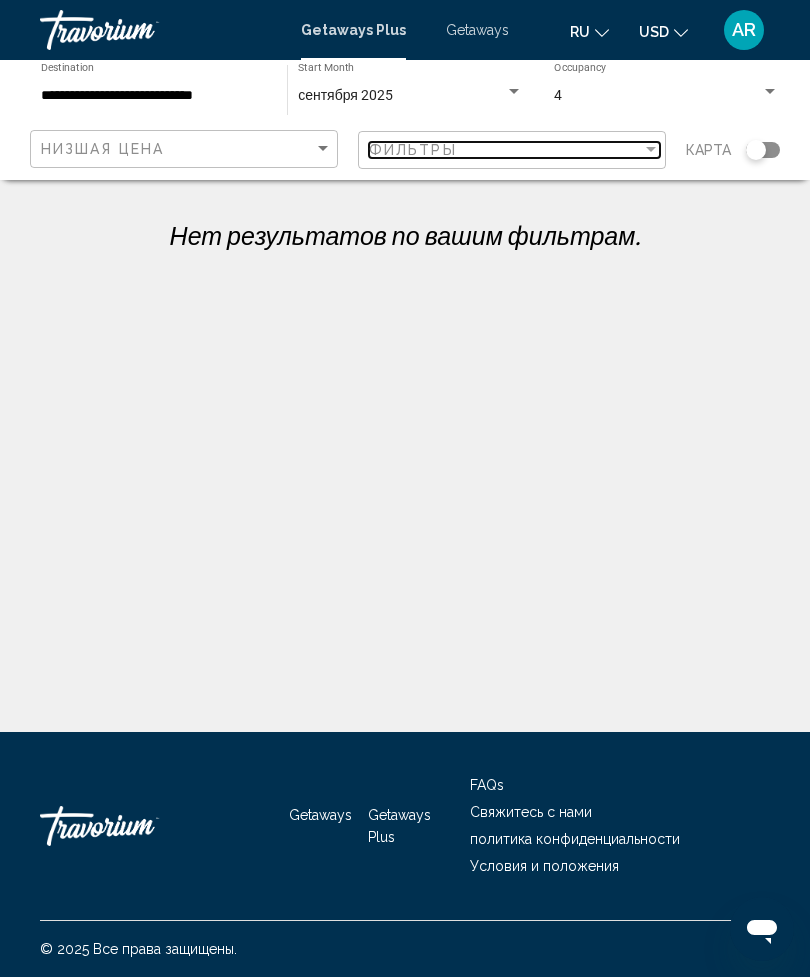 click at bounding box center (651, 150) 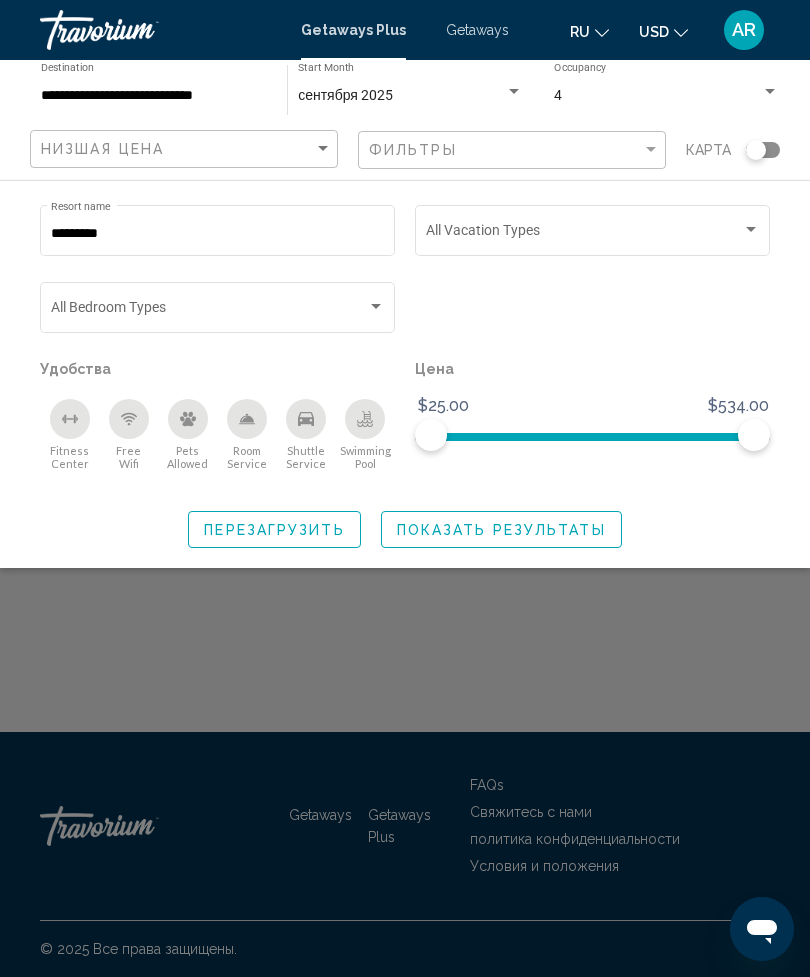 click at bounding box center (514, 92) 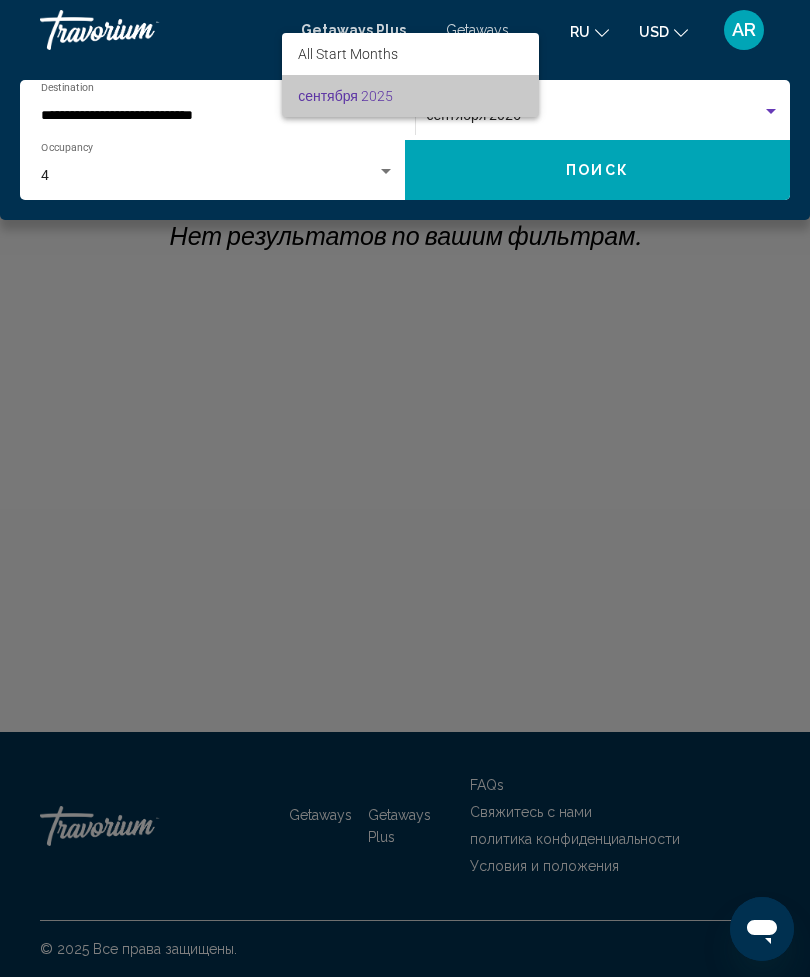 click on "сентября 2025" at bounding box center (410, 96) 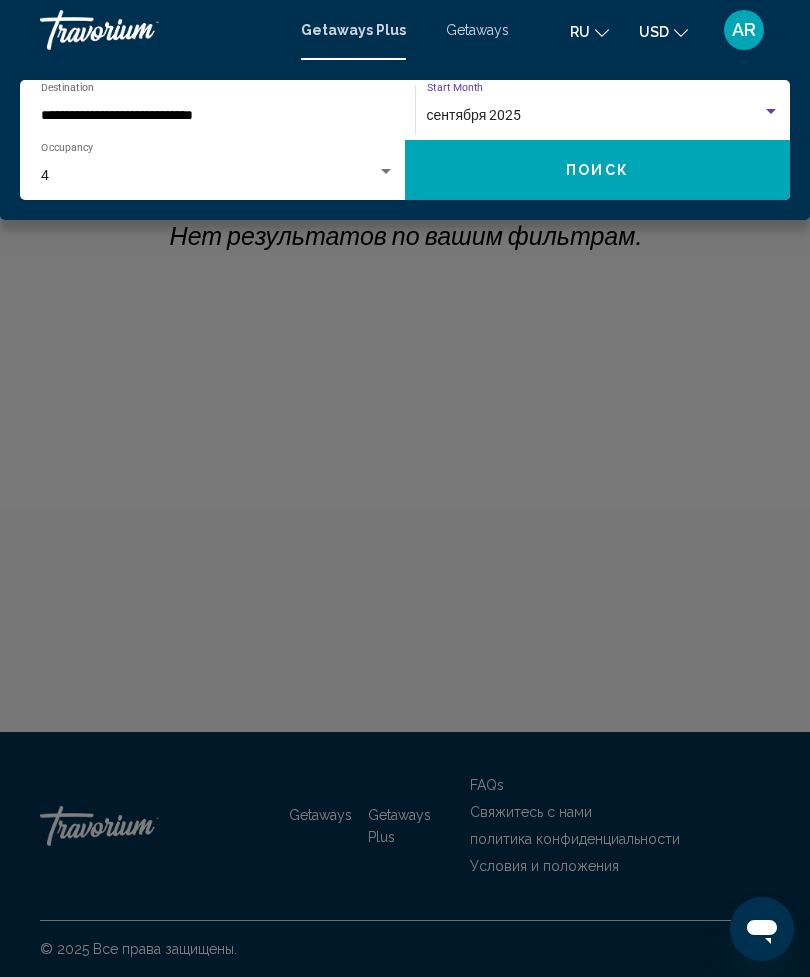 click on "Поиск" 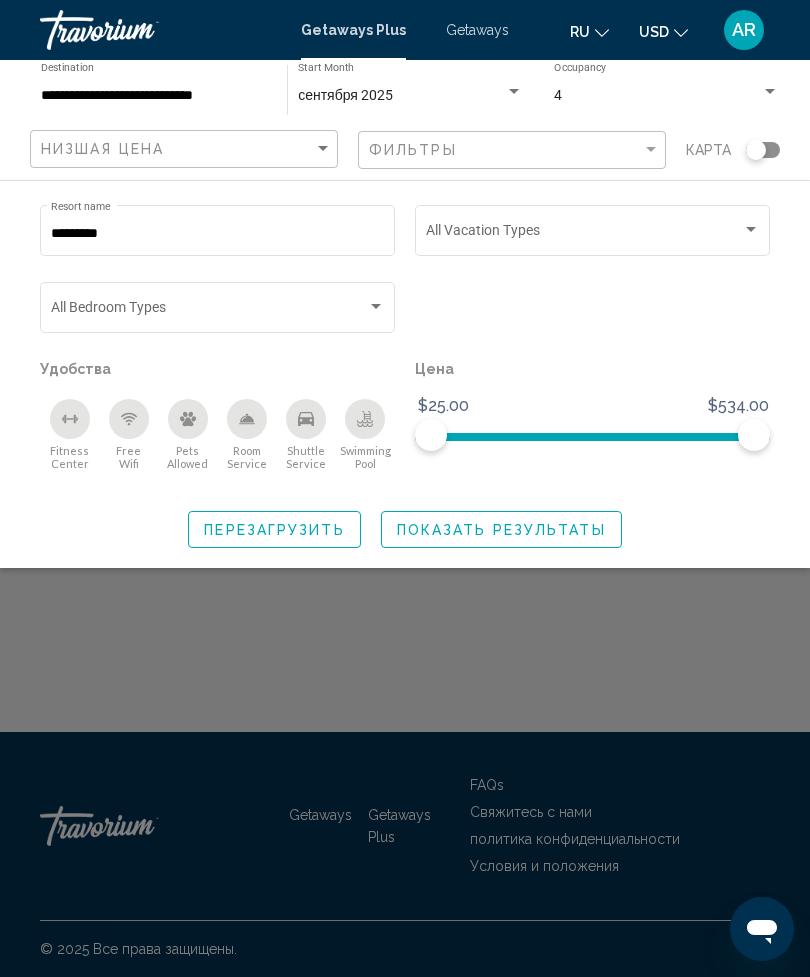 click on "********" at bounding box center [218, 234] 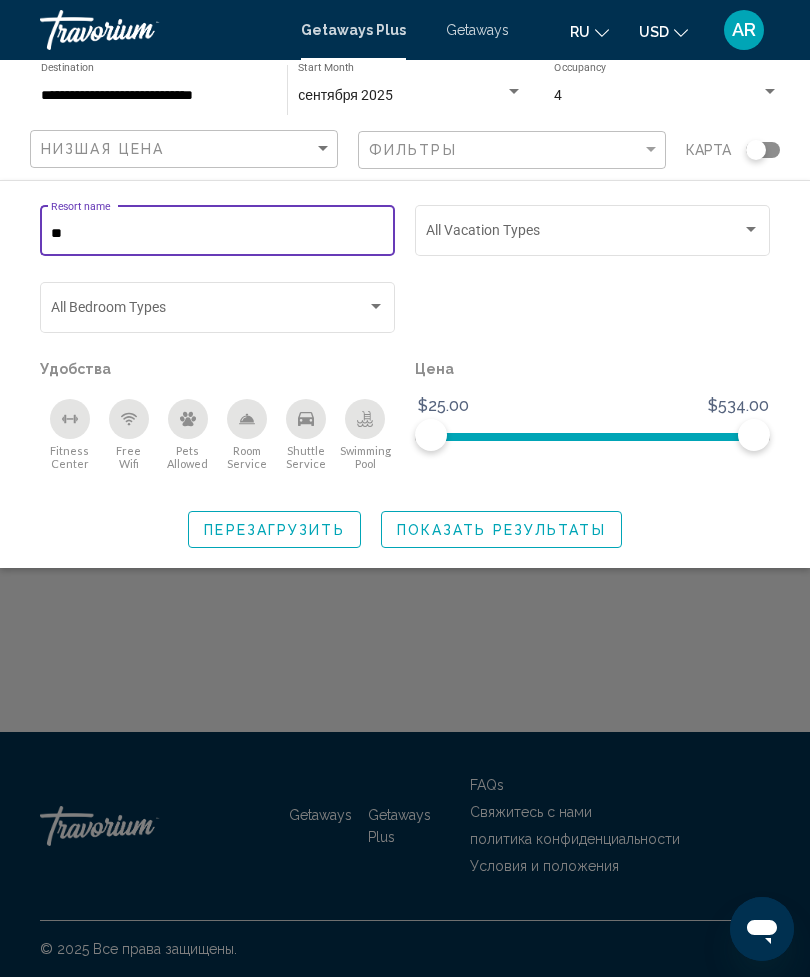 type on "*" 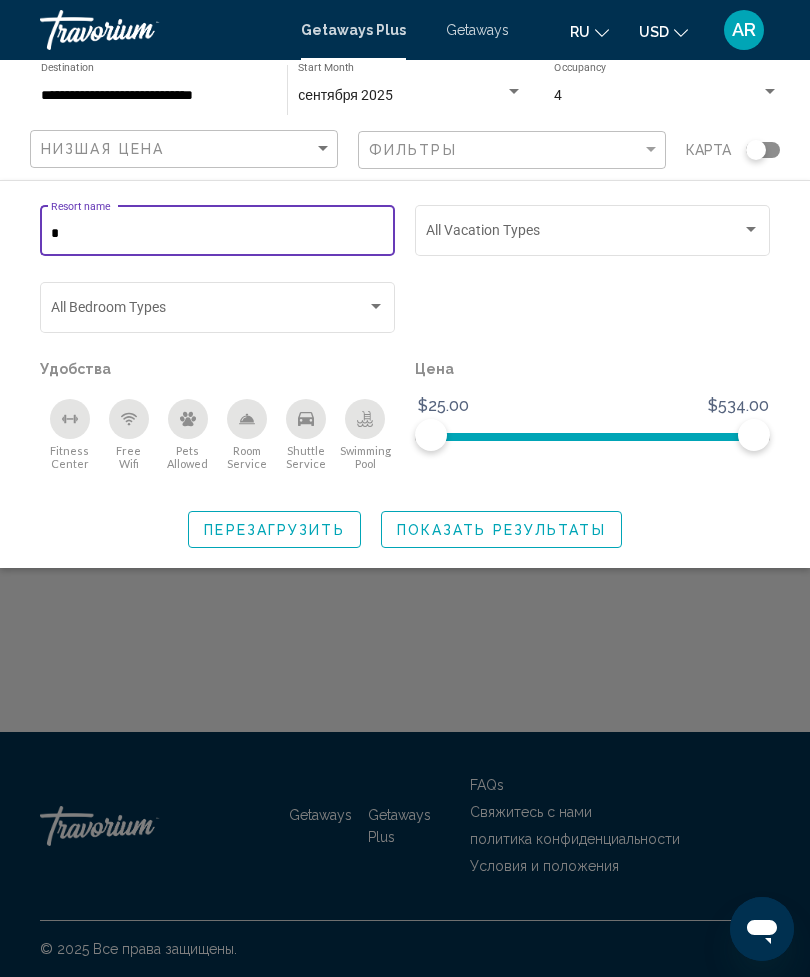 type 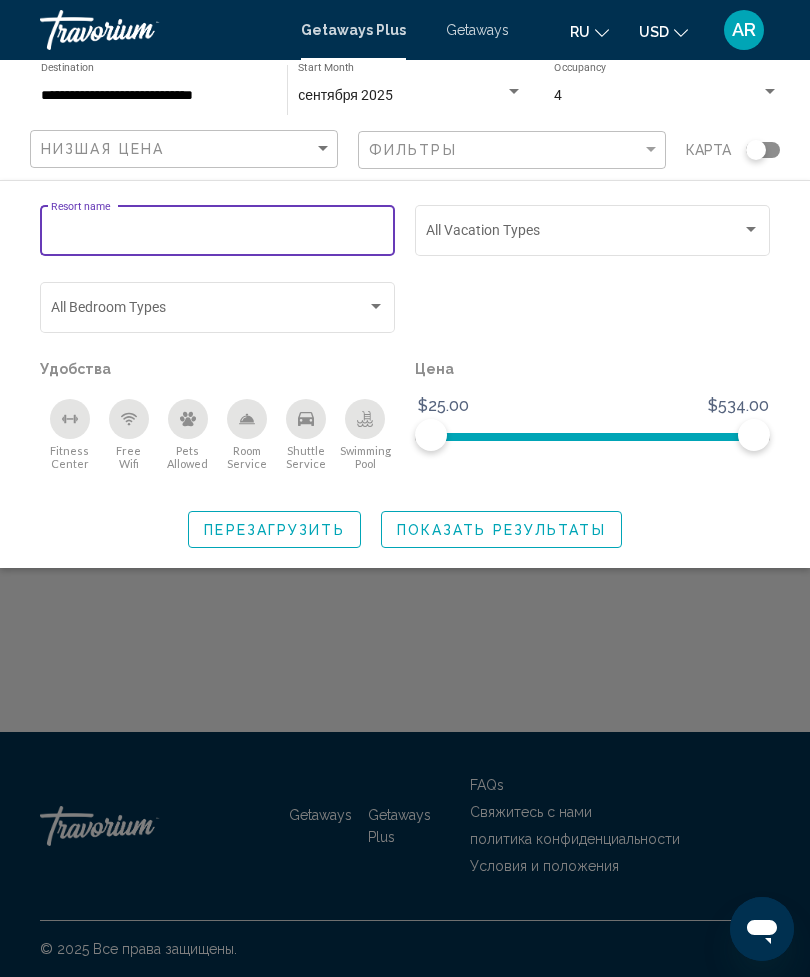 click on "Показать результаты" 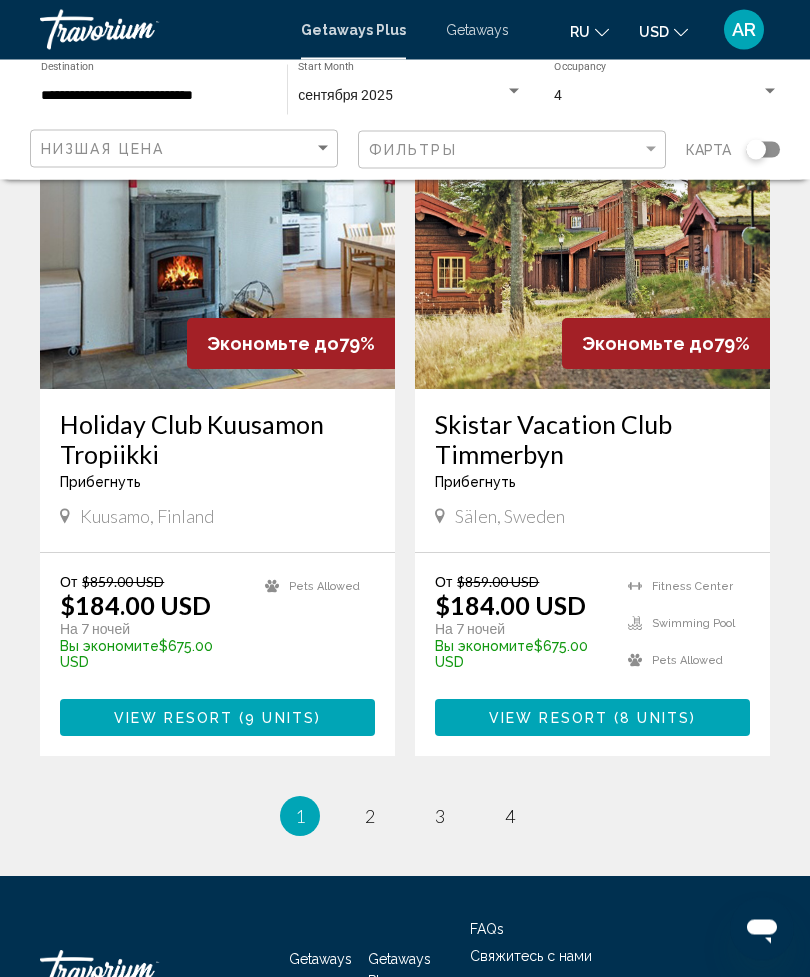 scroll, scrollTop: 3753, scrollLeft: 0, axis: vertical 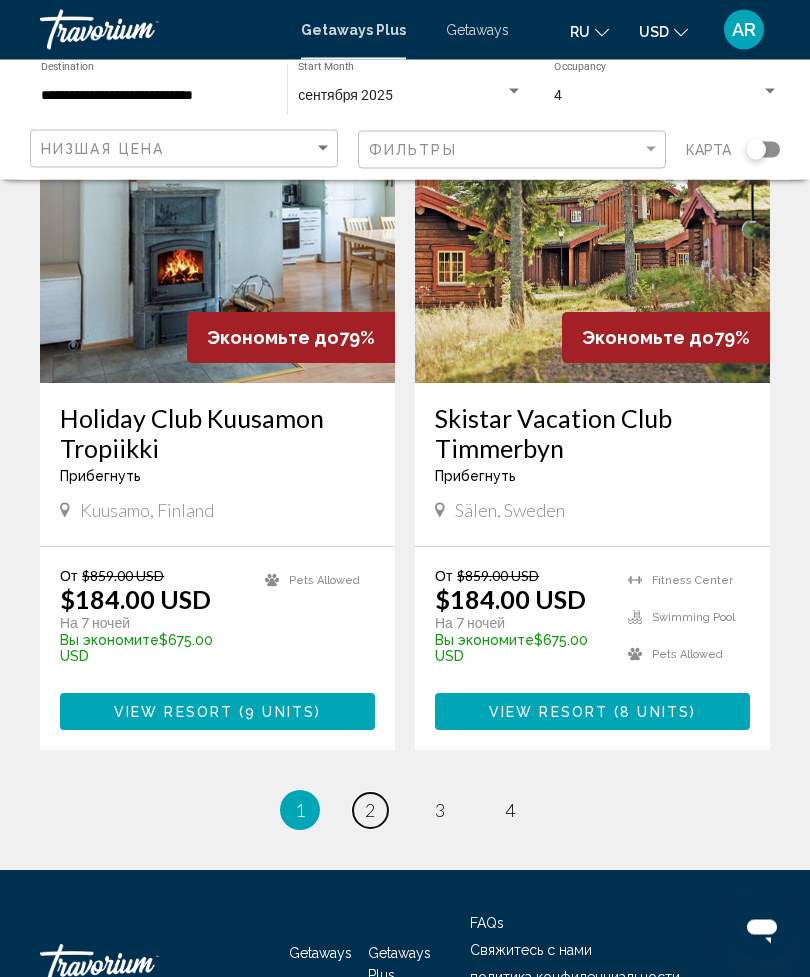 click on "2" at bounding box center [370, 811] 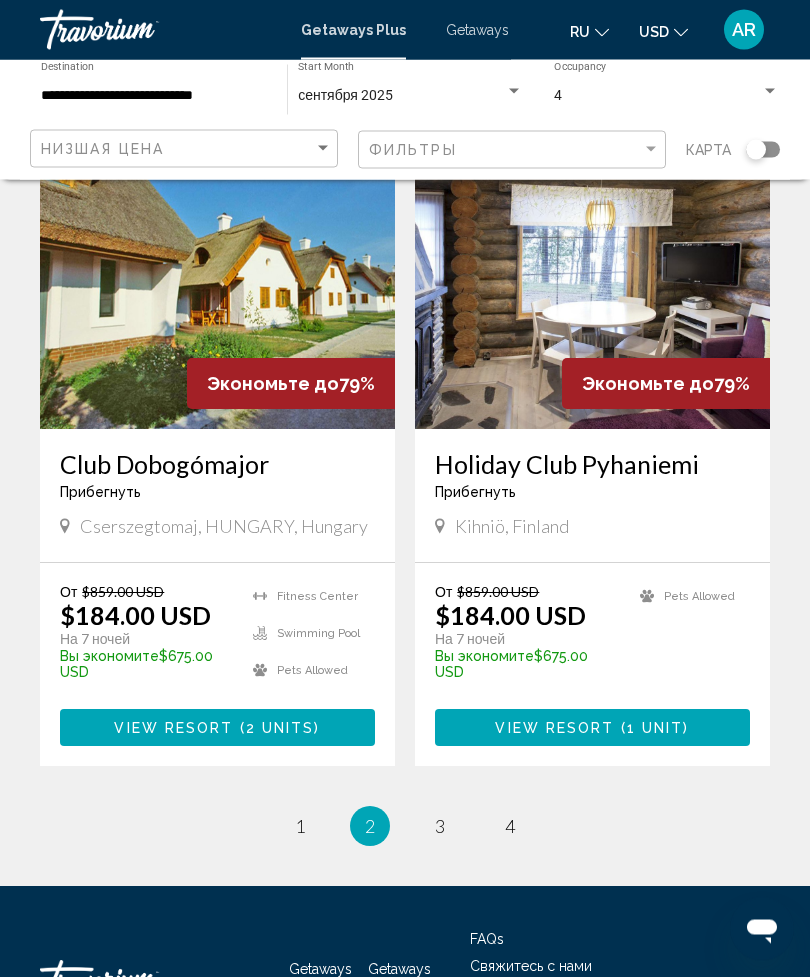 scroll, scrollTop: 3708, scrollLeft: 0, axis: vertical 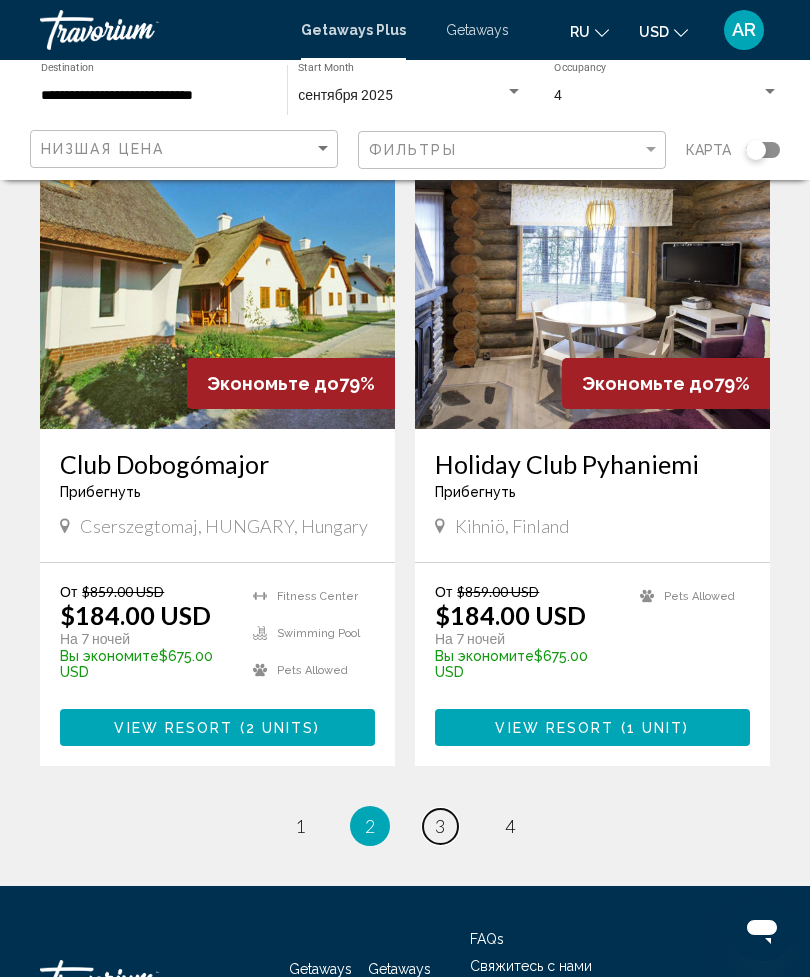 click on "3" at bounding box center (440, 826) 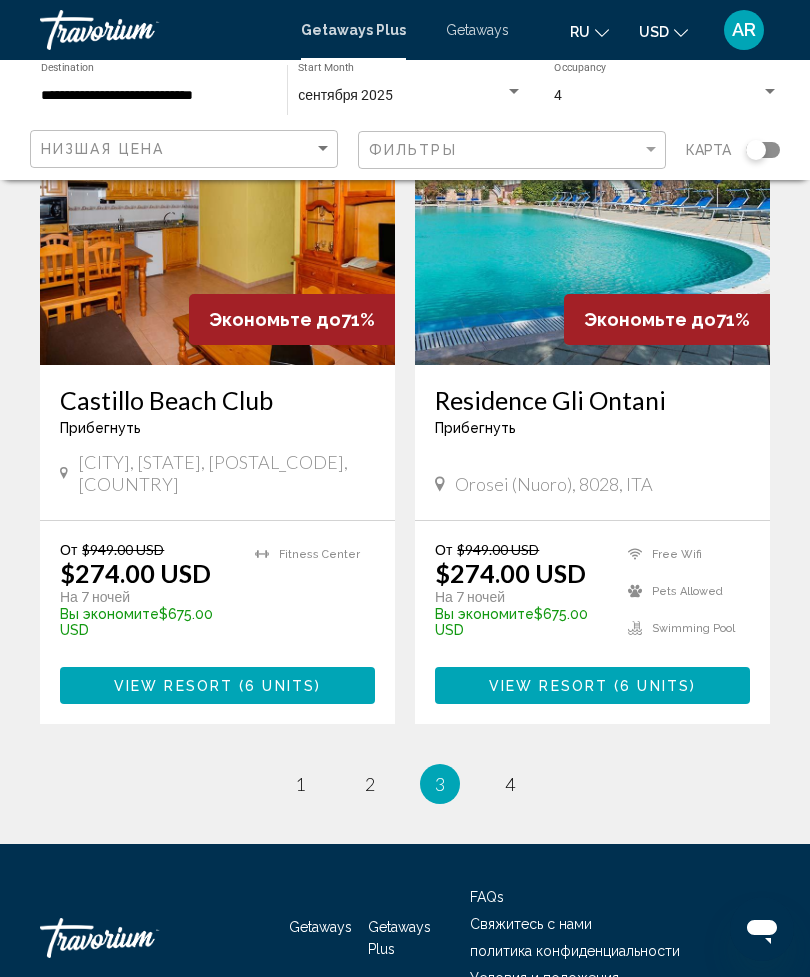 scroll, scrollTop: 3799, scrollLeft: 0, axis: vertical 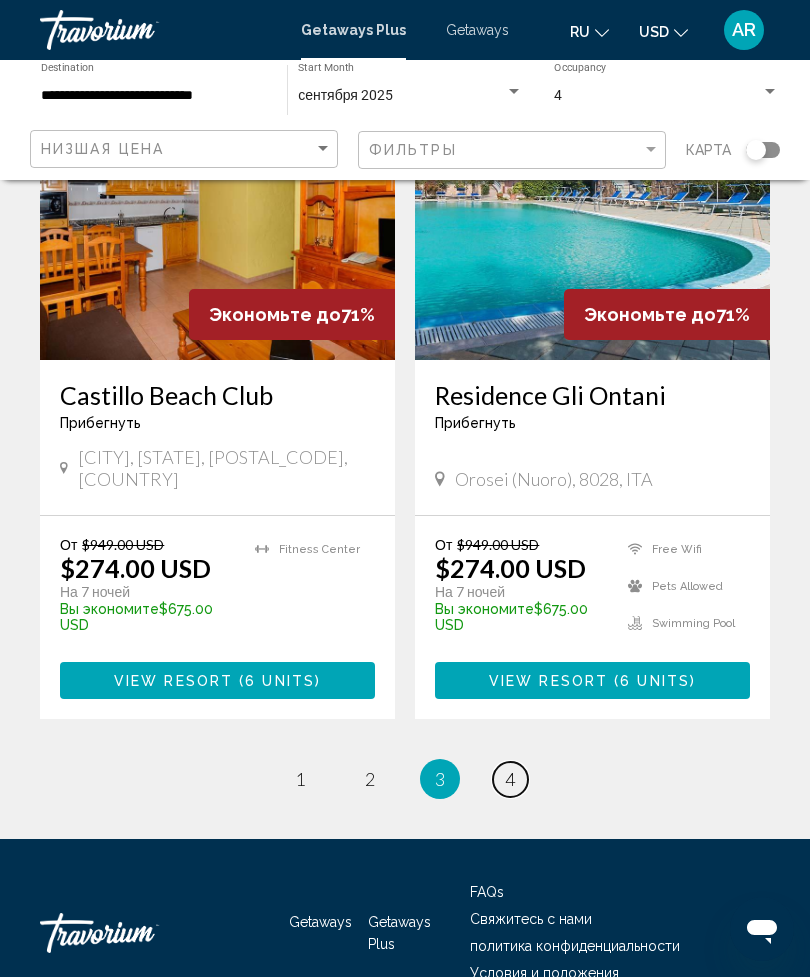 click on "page  4" at bounding box center (510, 779) 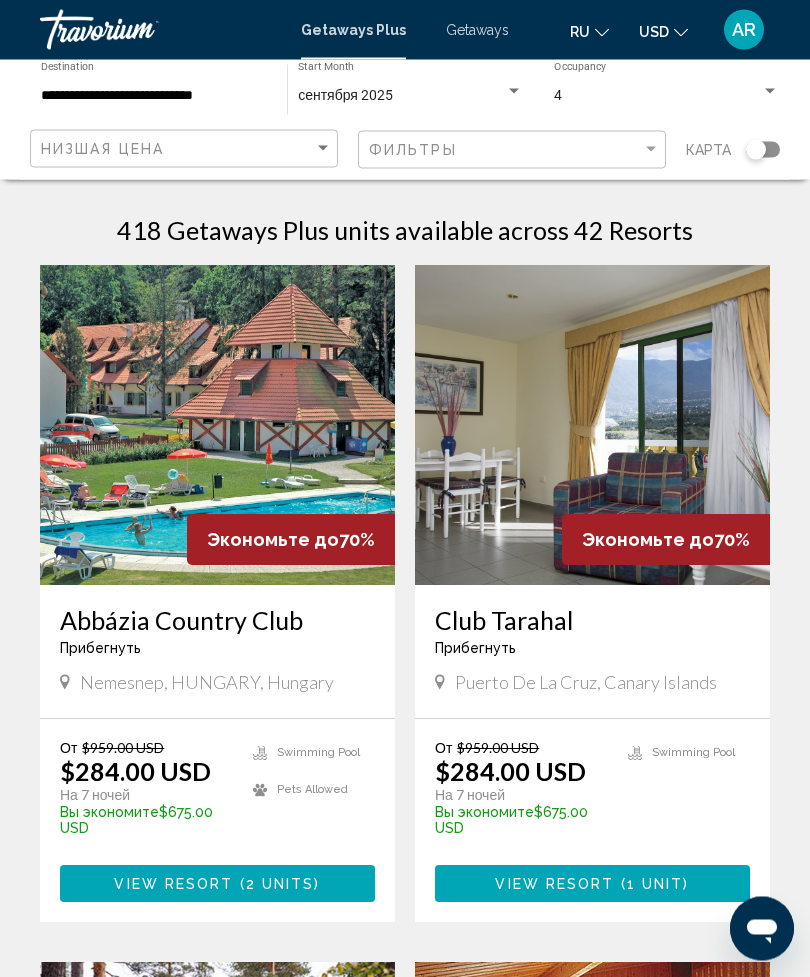 scroll, scrollTop: 0, scrollLeft: 0, axis: both 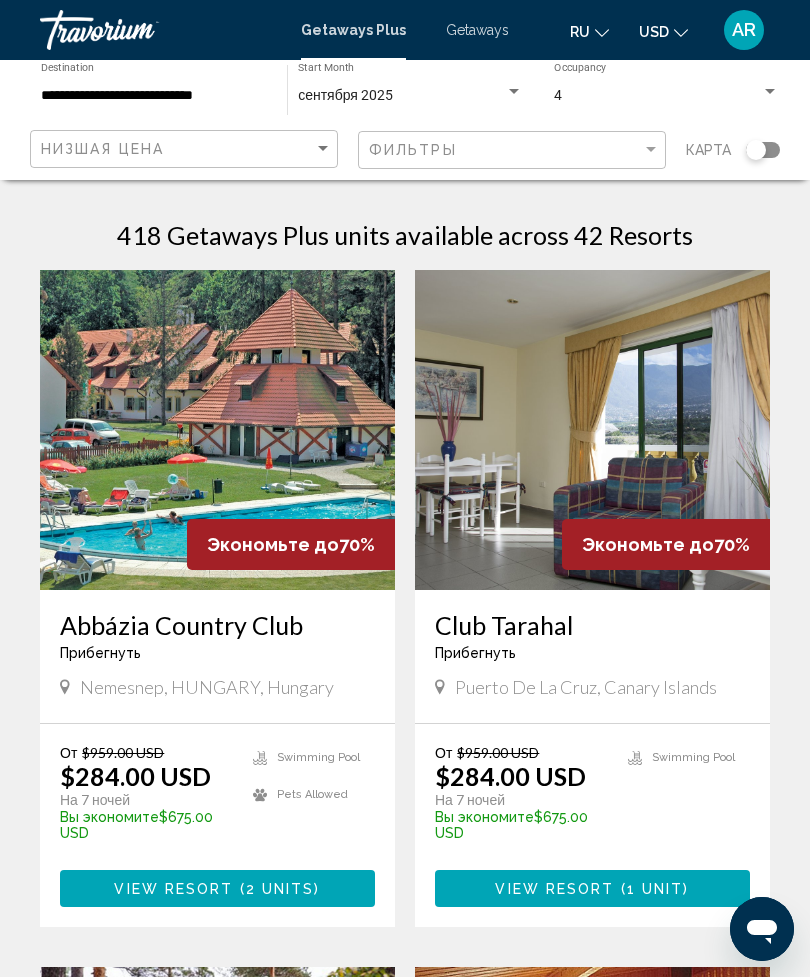 click on "Getaways" at bounding box center (477, 30) 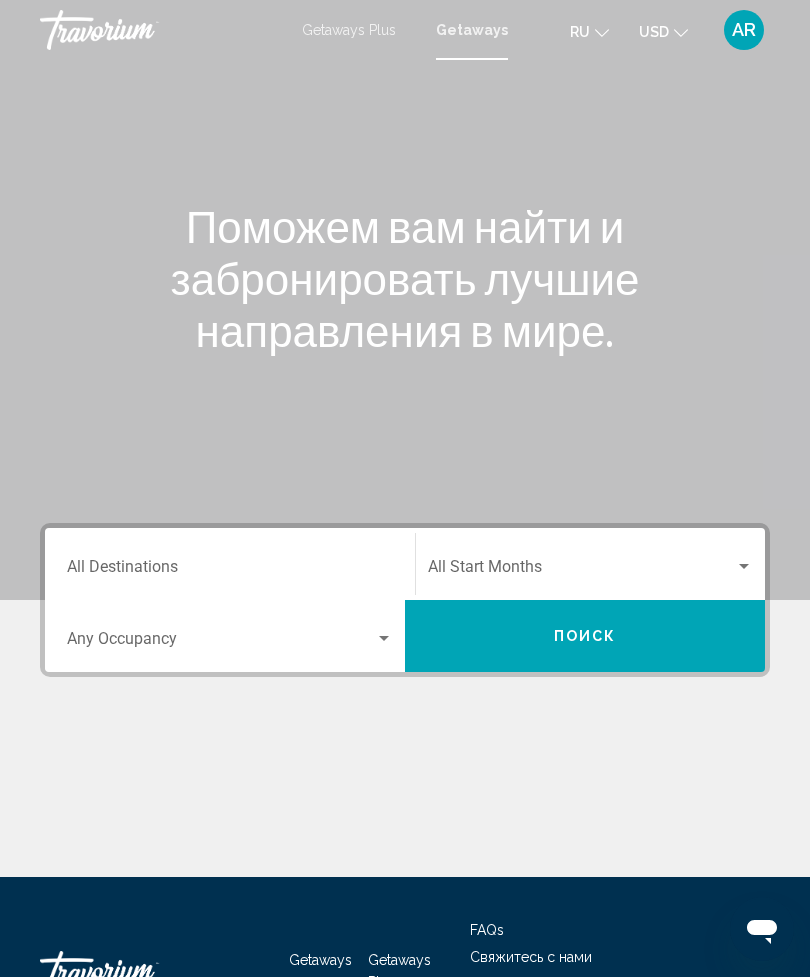 click at bounding box center (590, 571) 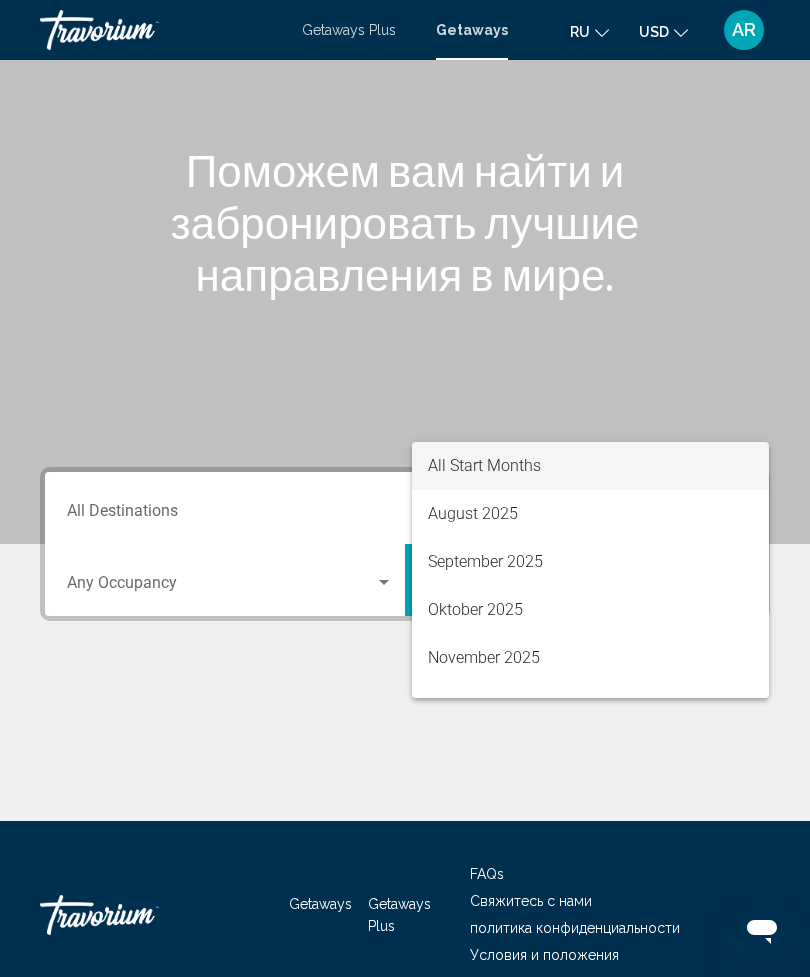 scroll, scrollTop: 145, scrollLeft: 0, axis: vertical 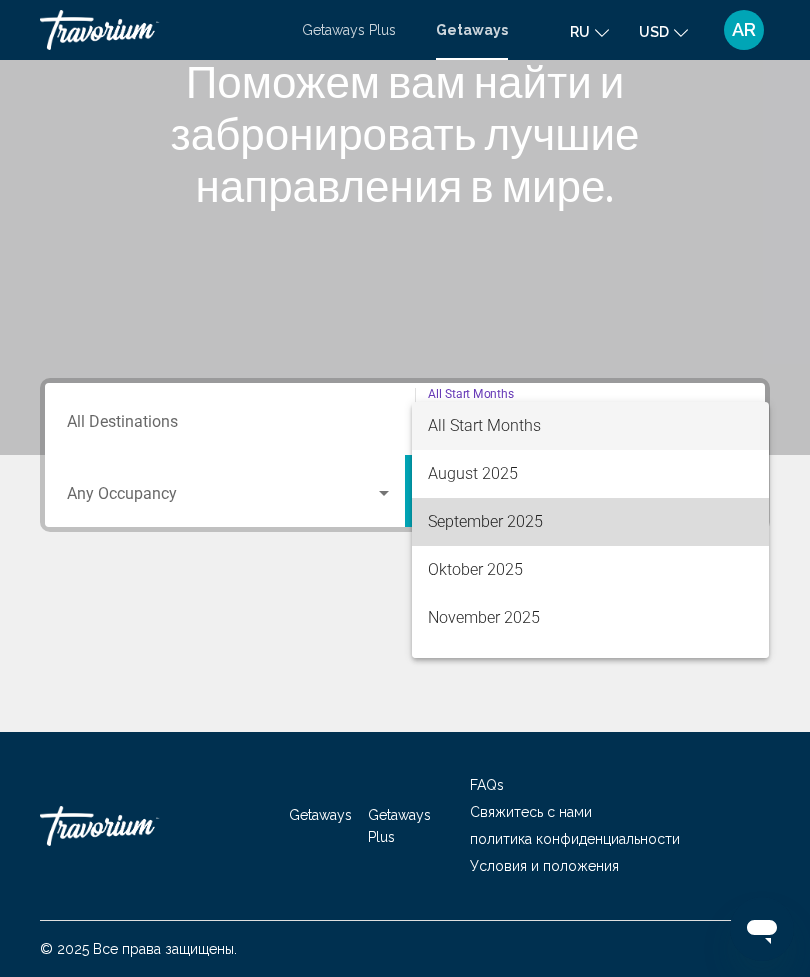 click on "September 2025" at bounding box center [590, 522] 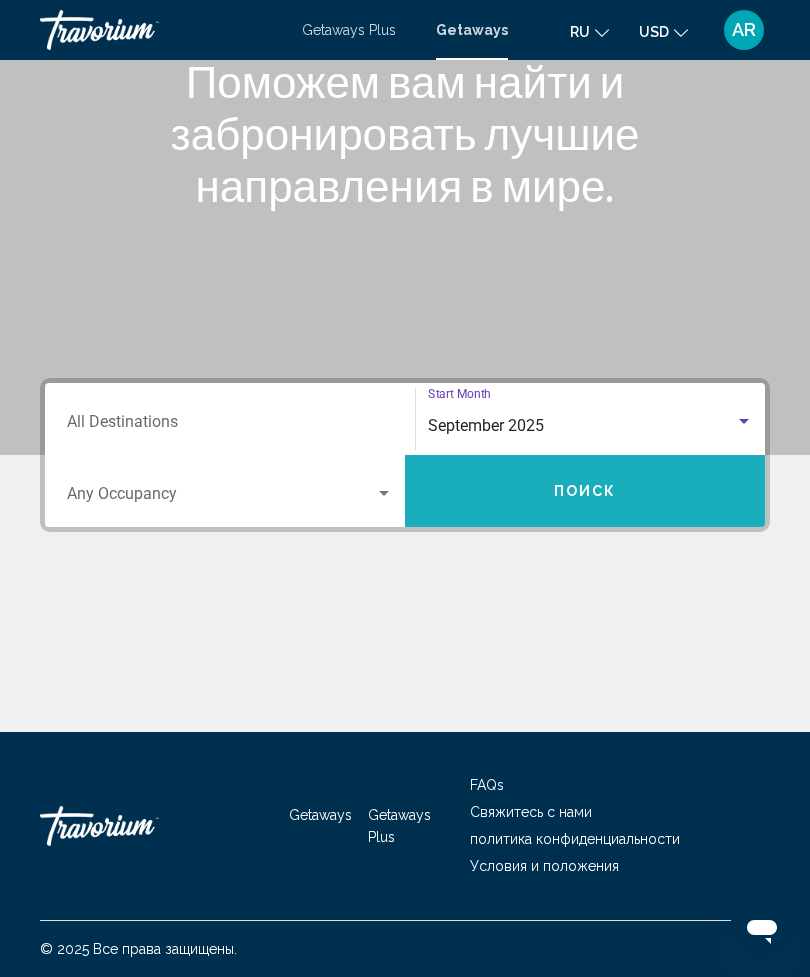 click on "Поиск" at bounding box center [585, 491] 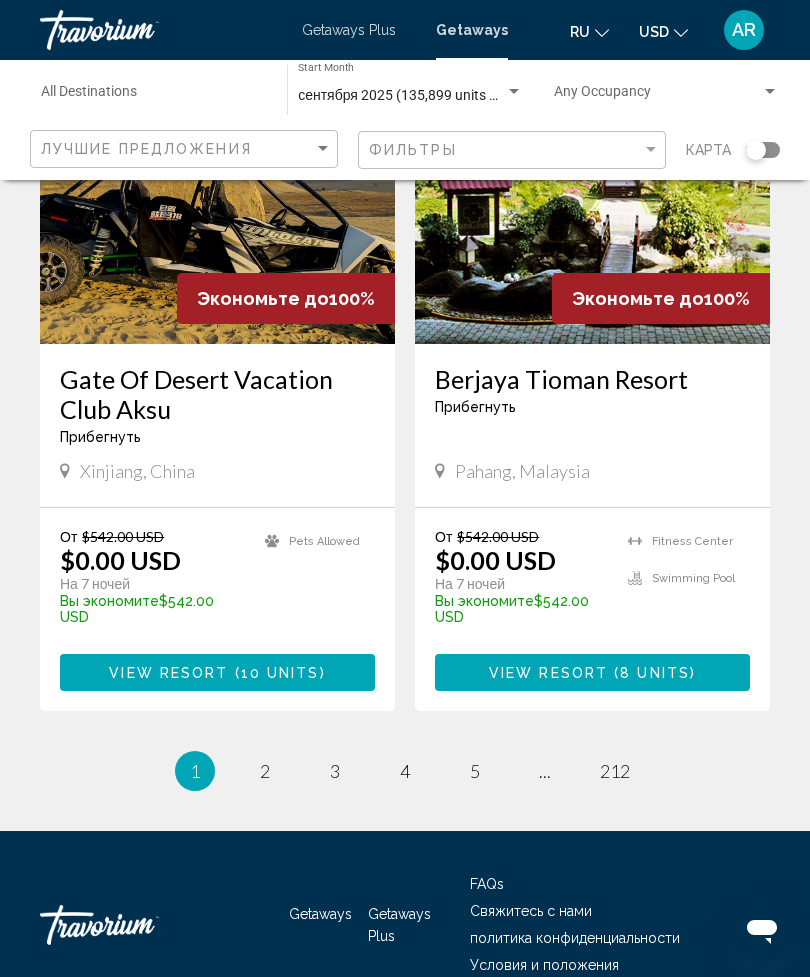 scroll, scrollTop: 3904, scrollLeft: 0, axis: vertical 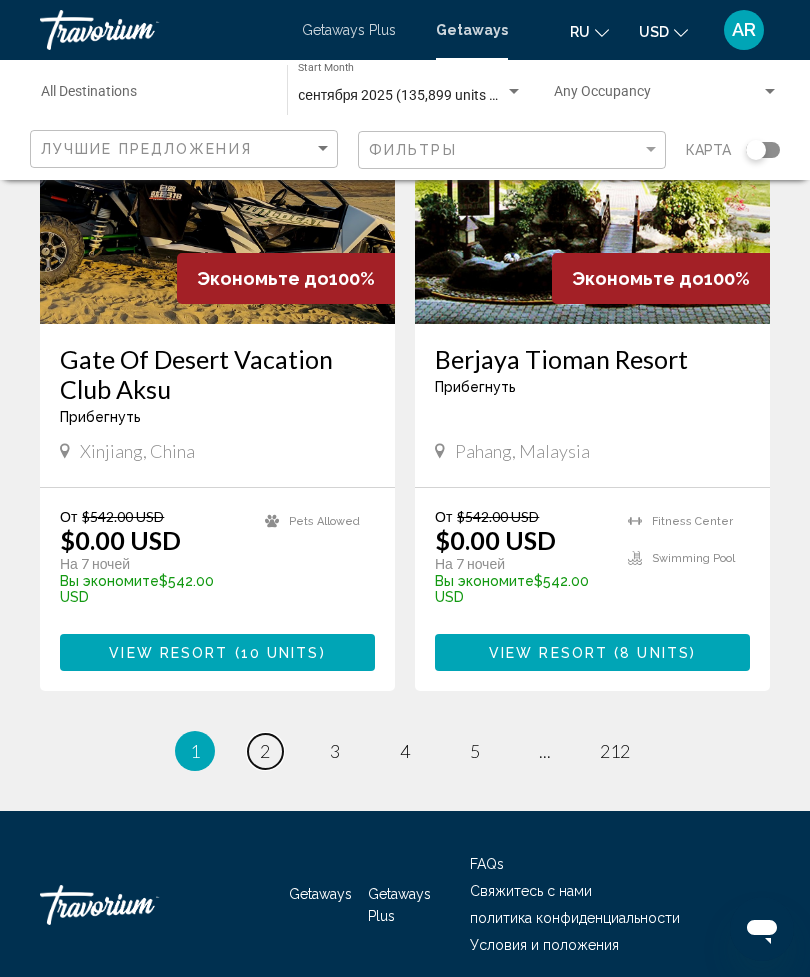 click on "2" at bounding box center [265, 751] 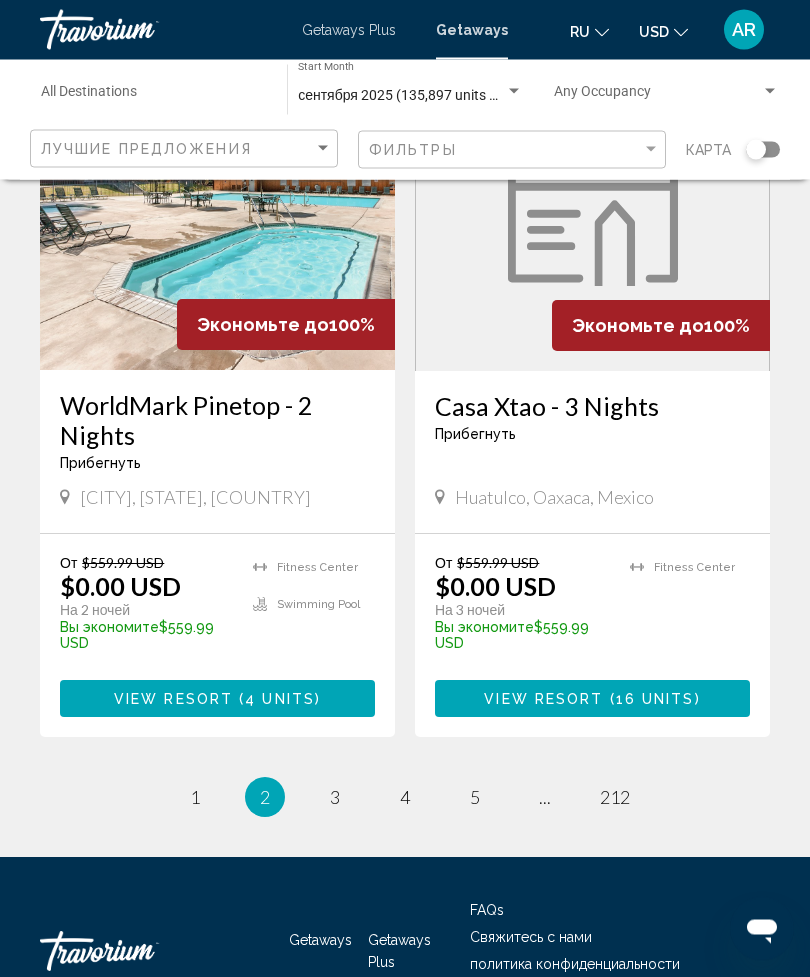 scroll, scrollTop: 3829, scrollLeft: 0, axis: vertical 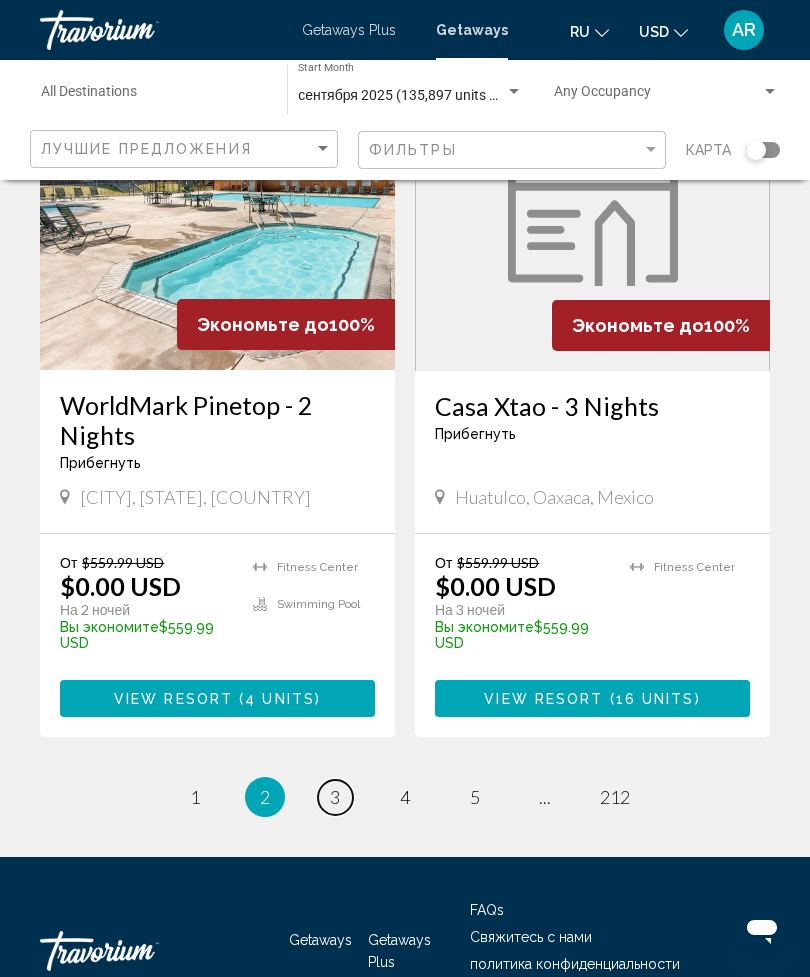 click on "3" at bounding box center (335, 797) 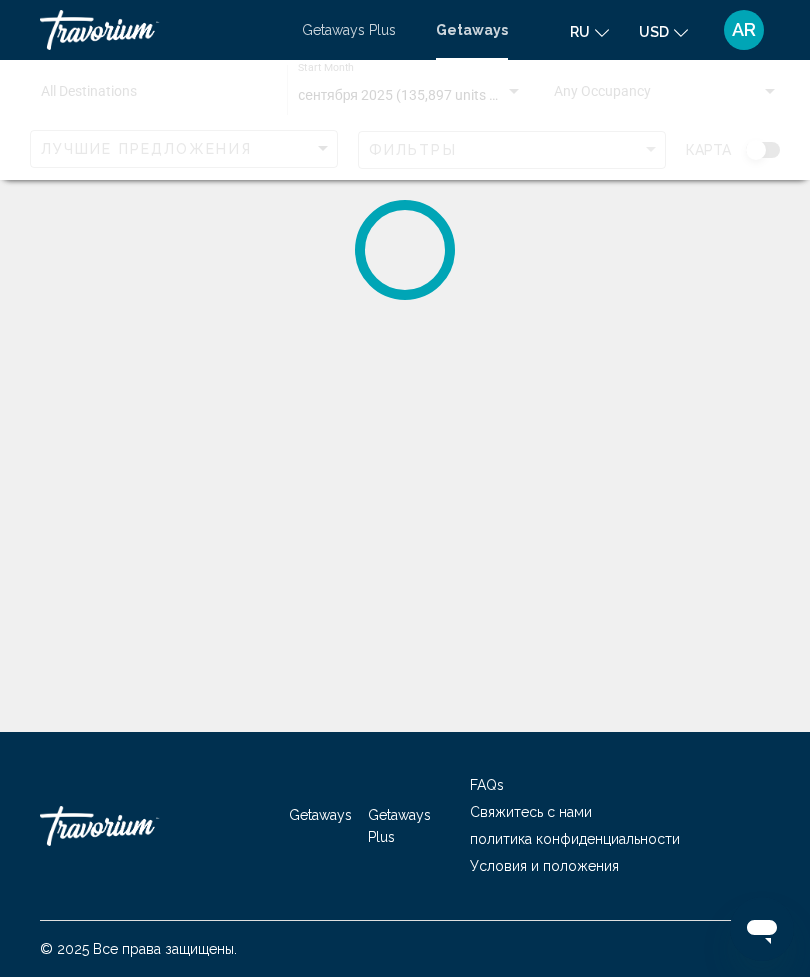 scroll, scrollTop: 0, scrollLeft: 0, axis: both 